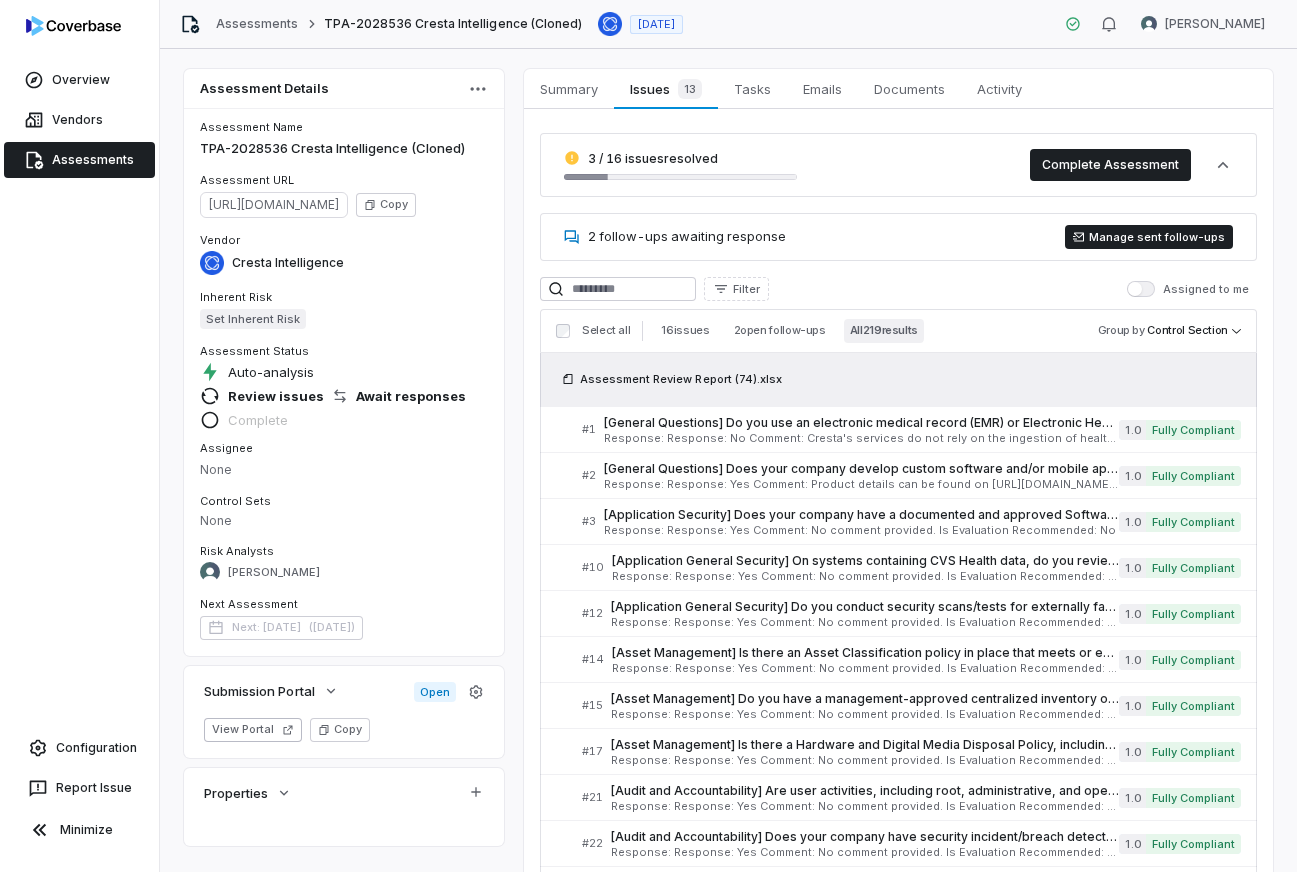 scroll, scrollTop: 0, scrollLeft: 0, axis: both 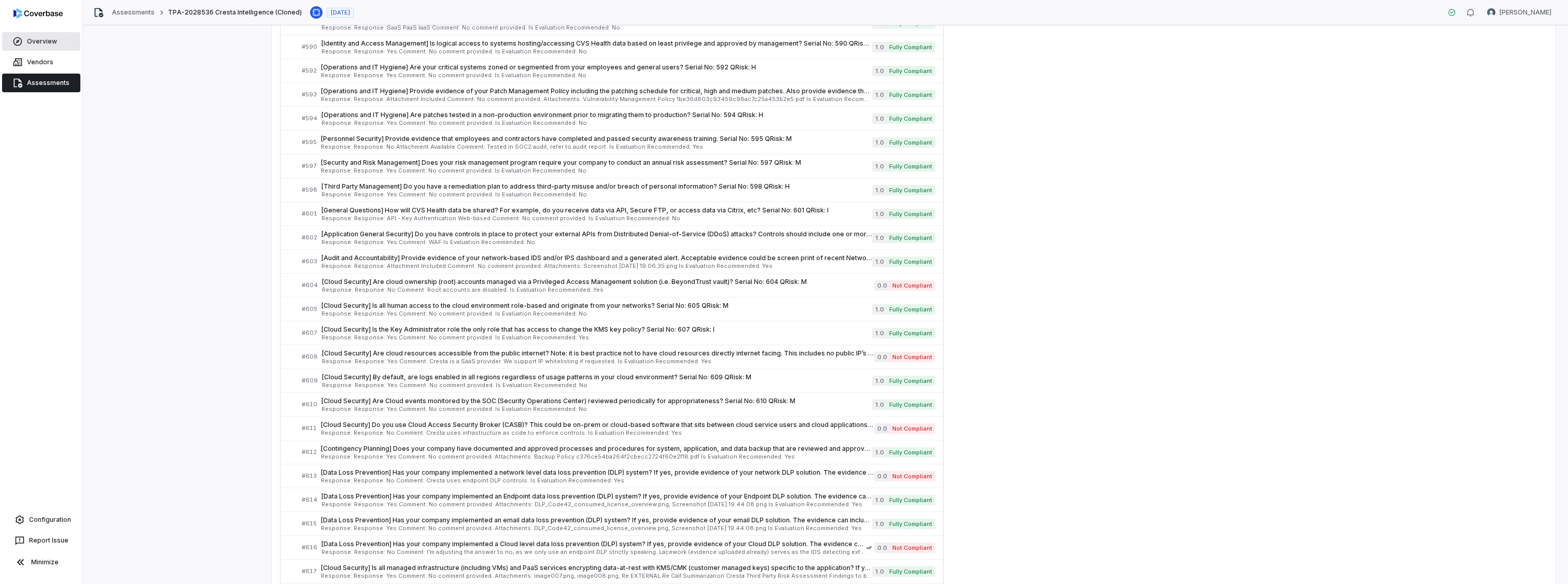 click on "Overview" at bounding box center (41, 41) 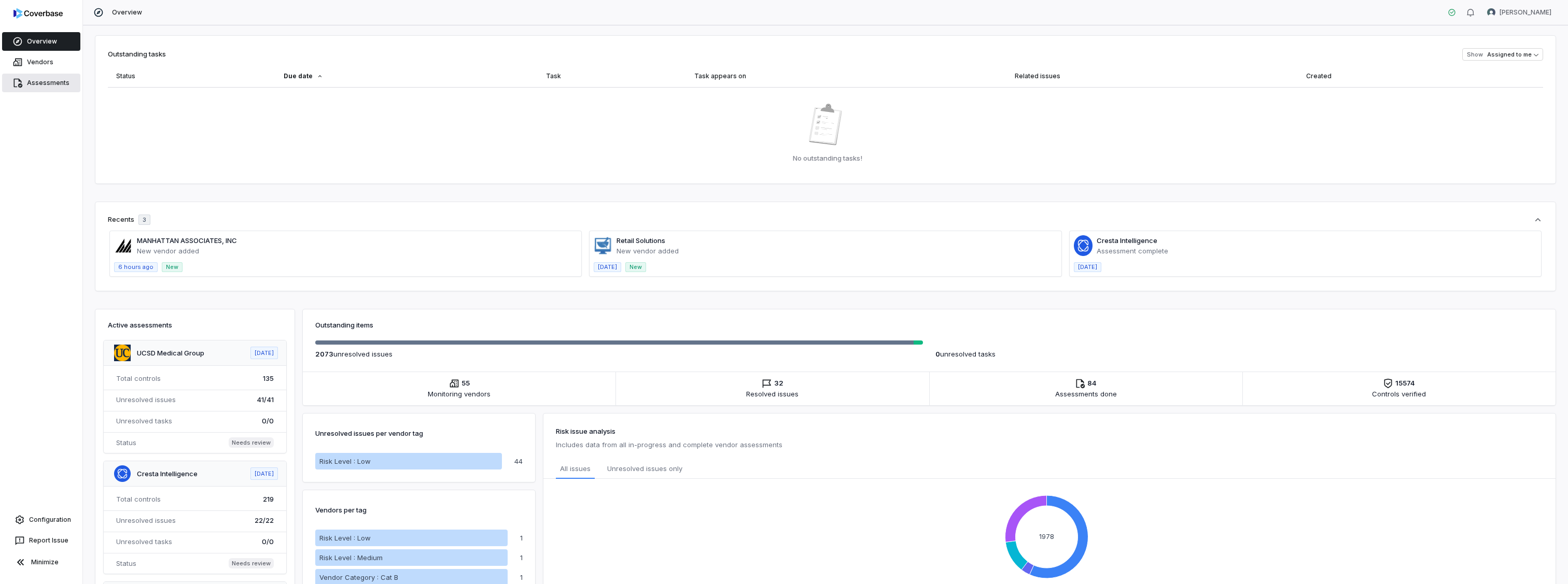 click on "Assessments" at bounding box center (41, 83) 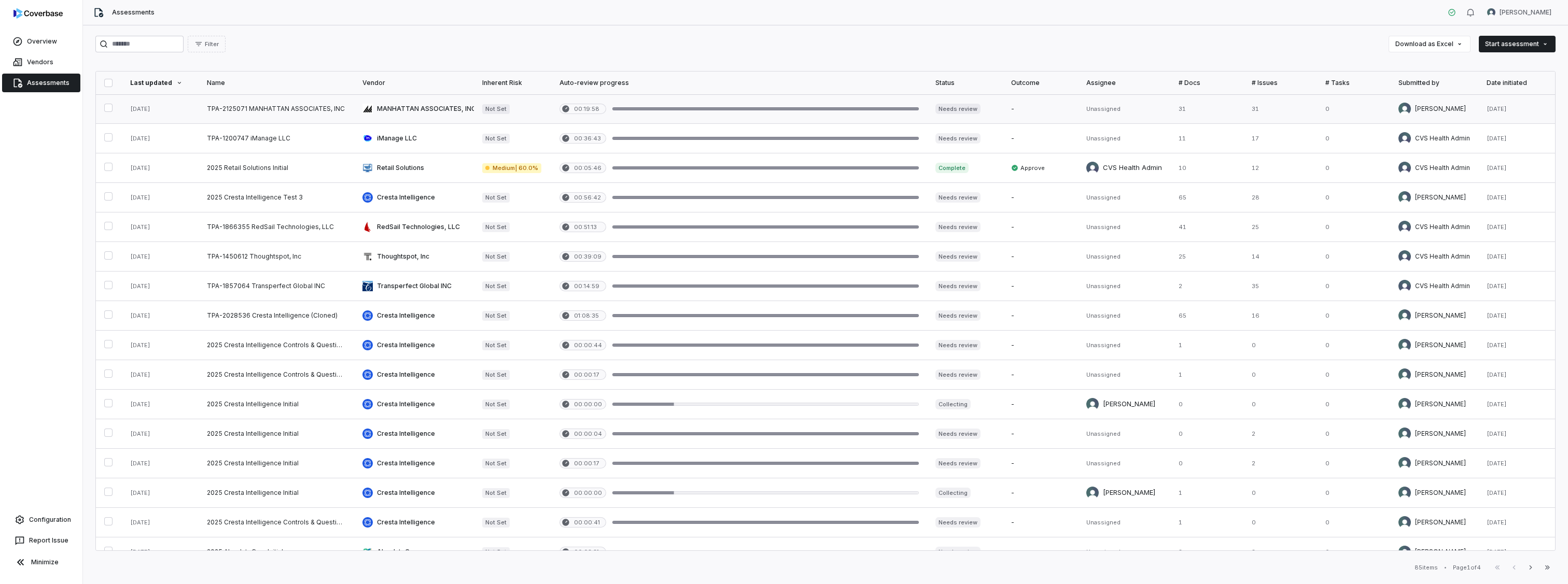 click at bounding box center [276, 109] 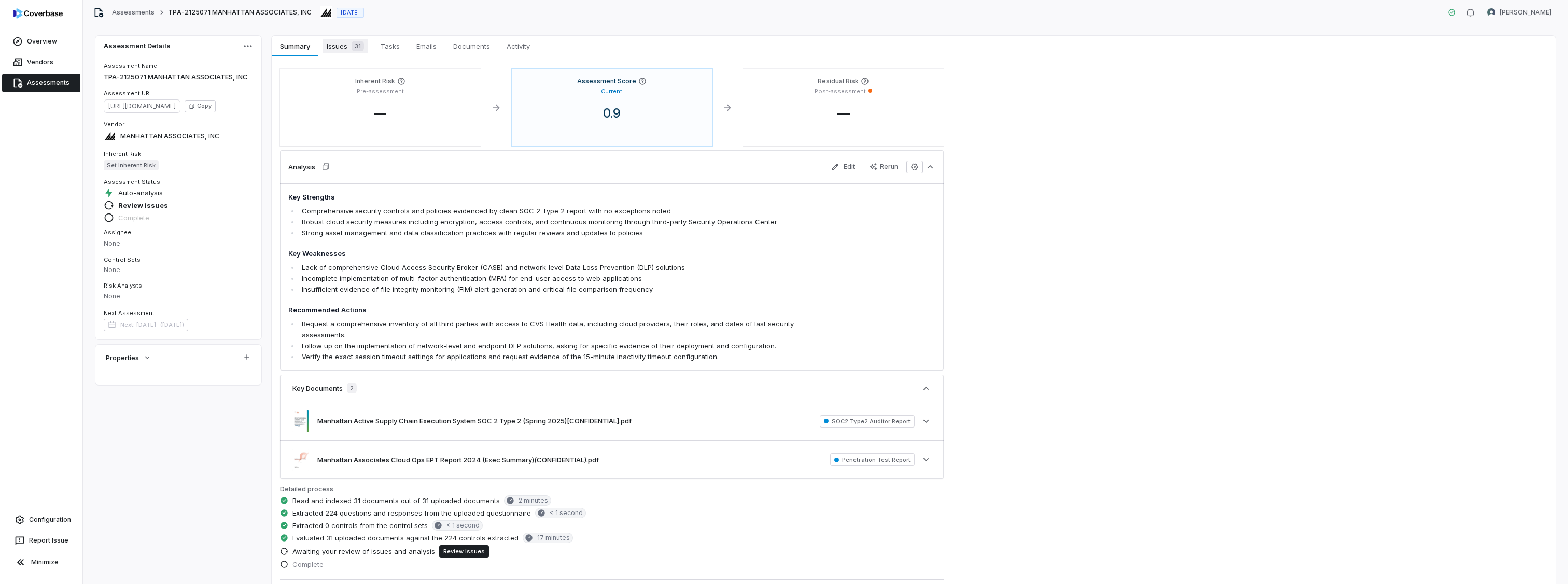 click on "Issues 31" at bounding box center (345, 46) 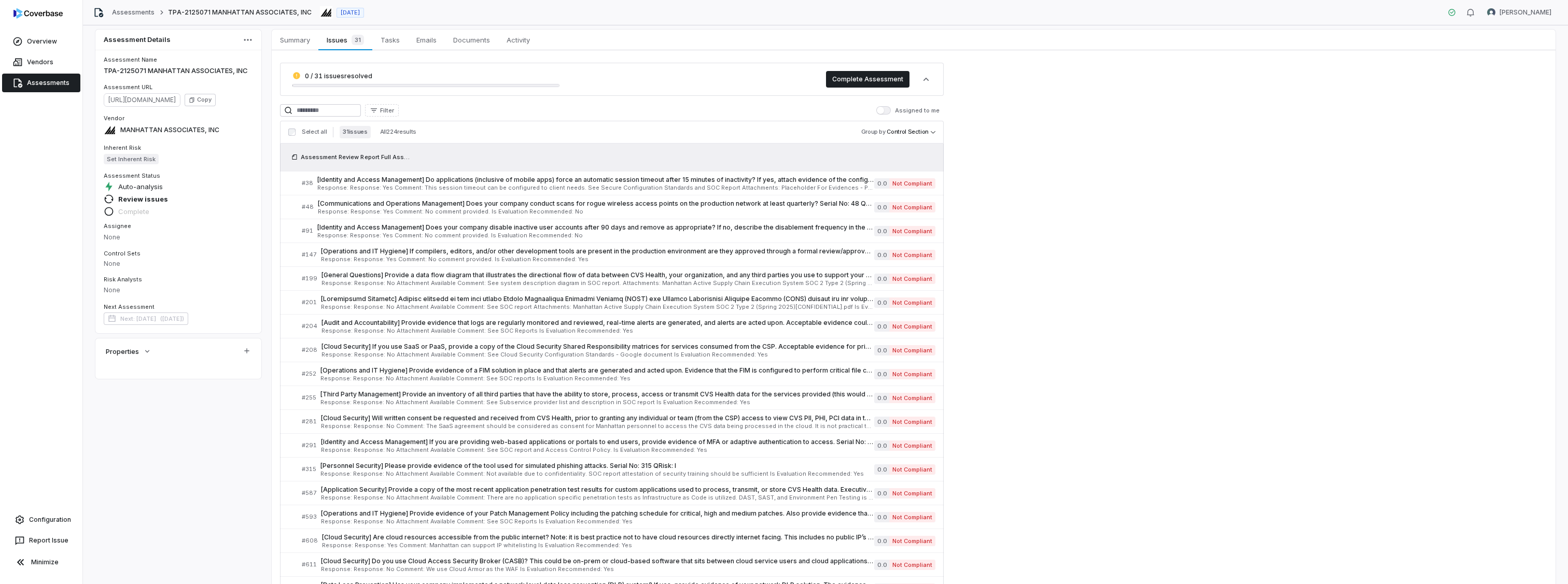 scroll, scrollTop: 0, scrollLeft: 0, axis: both 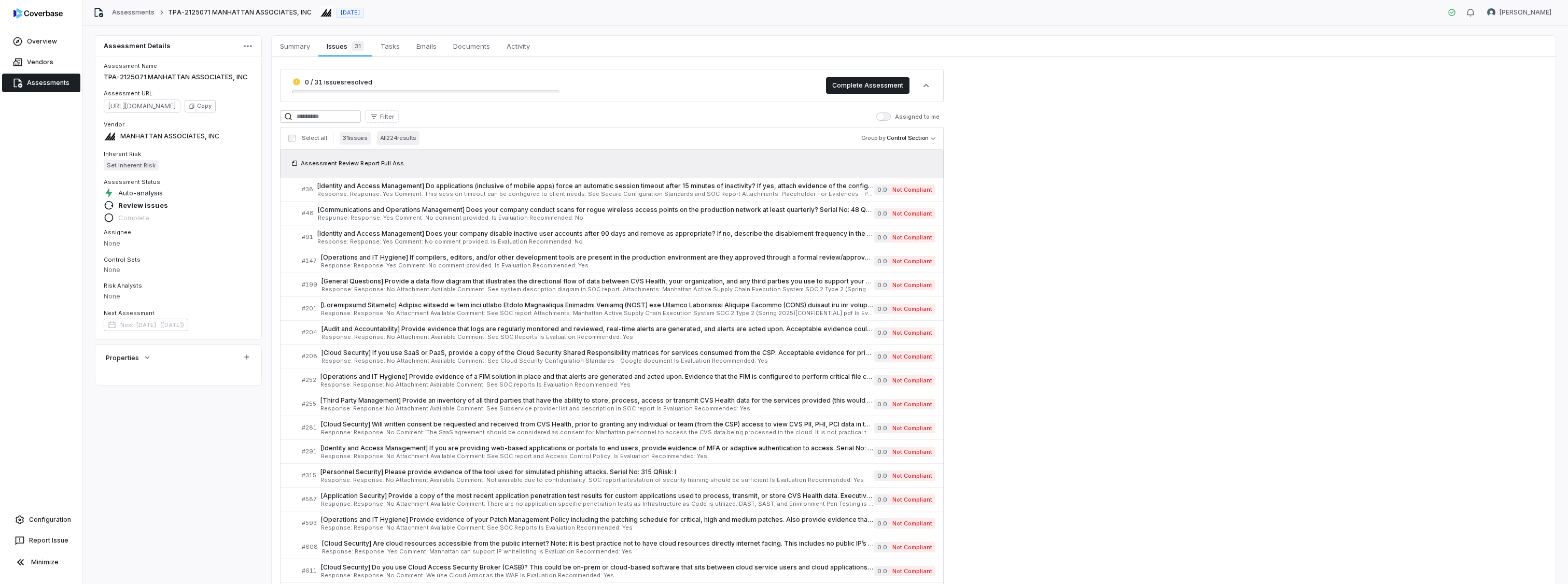 click on "All  224  results" at bounding box center [398, 138] 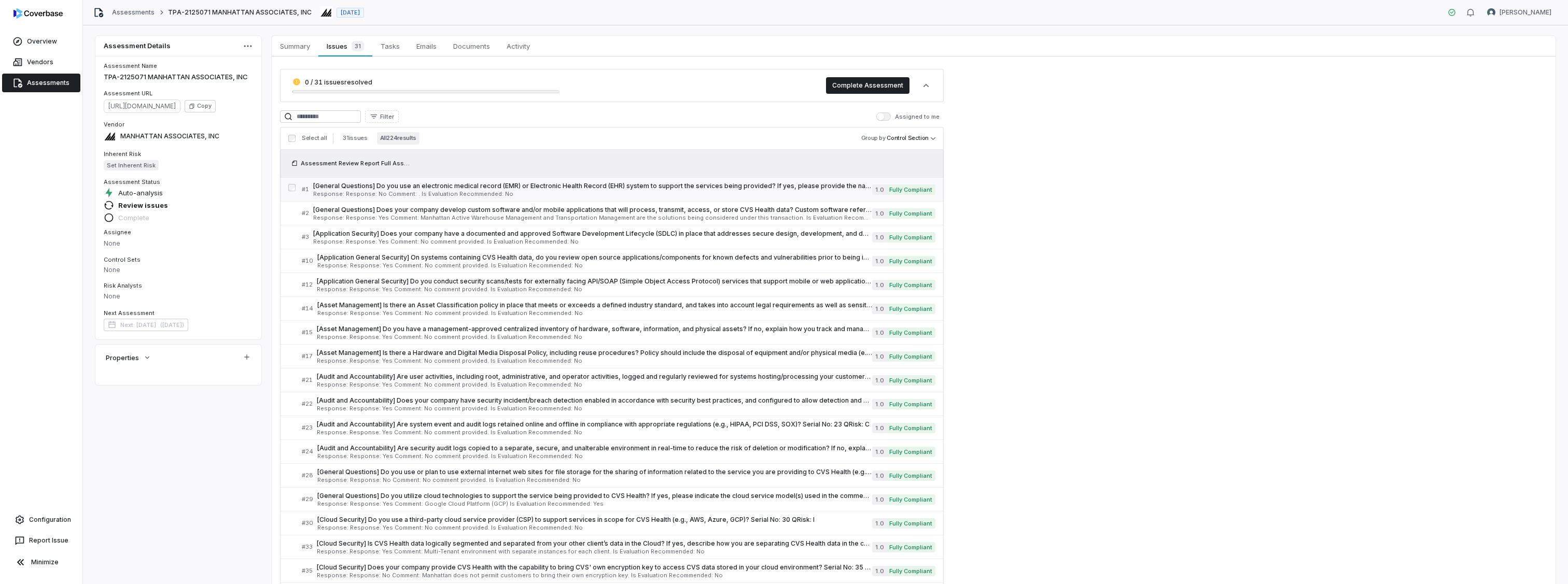 click on "[General Questions] Do you use an electronic medical record (EMR) or Electronic Health Record (EHR) system to support the services being provided?
If yes, please provide the name of the tools used. If no EMR/EHR is used, please explain why.
Serial No: 1
QRisk: I" at bounding box center [593, 186] 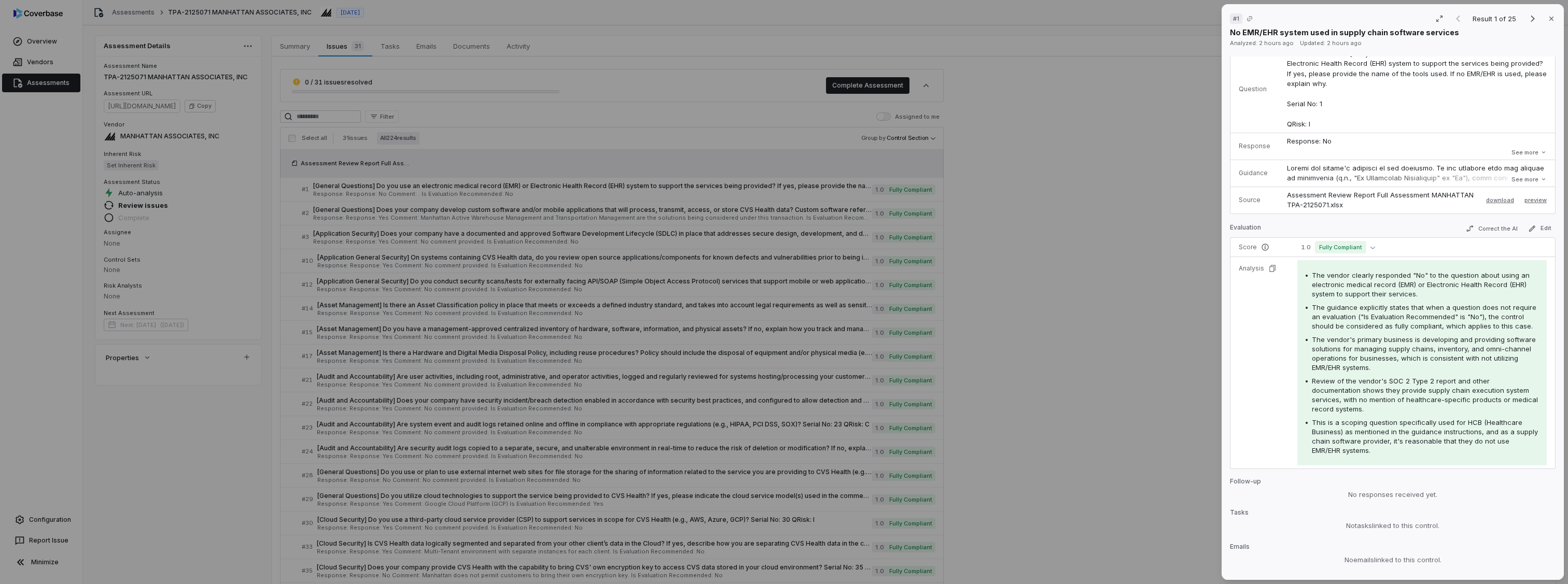 scroll, scrollTop: 0, scrollLeft: 0, axis: both 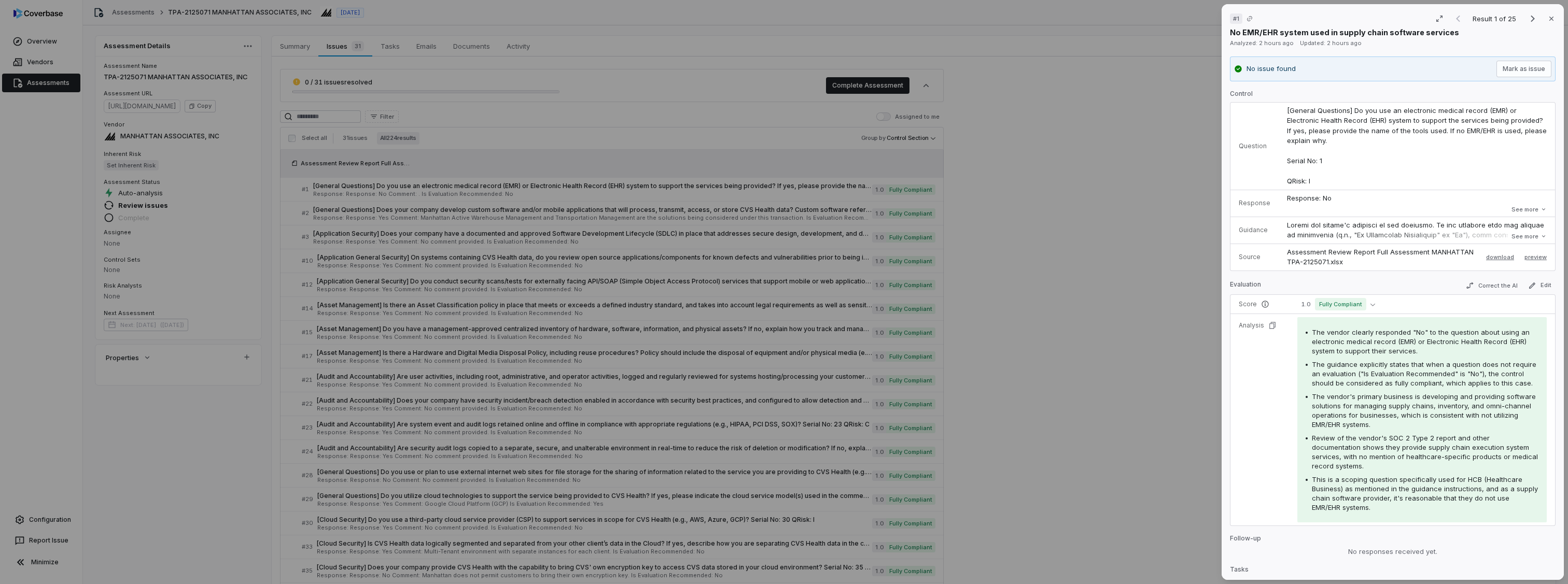 click on "# 1 Result 1 of 25 Close No EMR/EHR system used in supply chain software services Analyzed: 2 hours ago Updated: 2 hours ago No issue found [PERSON_NAME] as issue Control Question [General Questions] Do you use an electronic medical record (EMR) or Electronic Health Record (EHR) system to support the services being provided?
If yes, please provide the name of the tools used. If no EMR/EHR is used, please explain why.
Serial No: 1
QRisk: I Response Response: No
Comment: .
Is Evaluation Recommended: No Response: No
Comment: .
Is Evaluation Recommended: No See more Guidance See more Source Assessment Review Report Full Assessment MANHATTAN TPA-2125071.xlsx download preview Evaluation Correct the AI Edit   Score 1.0 Fully Compliant Analysis The vendor clearly responded "No" to the question about using an electronic medical record (EMR) or Electronic Health Record (EHR) system to support their services. Follow-up No responses received yet. Tasks No  tasks  linked to this control. Emails No  emails Activity Notes" at bounding box center (784, 292) 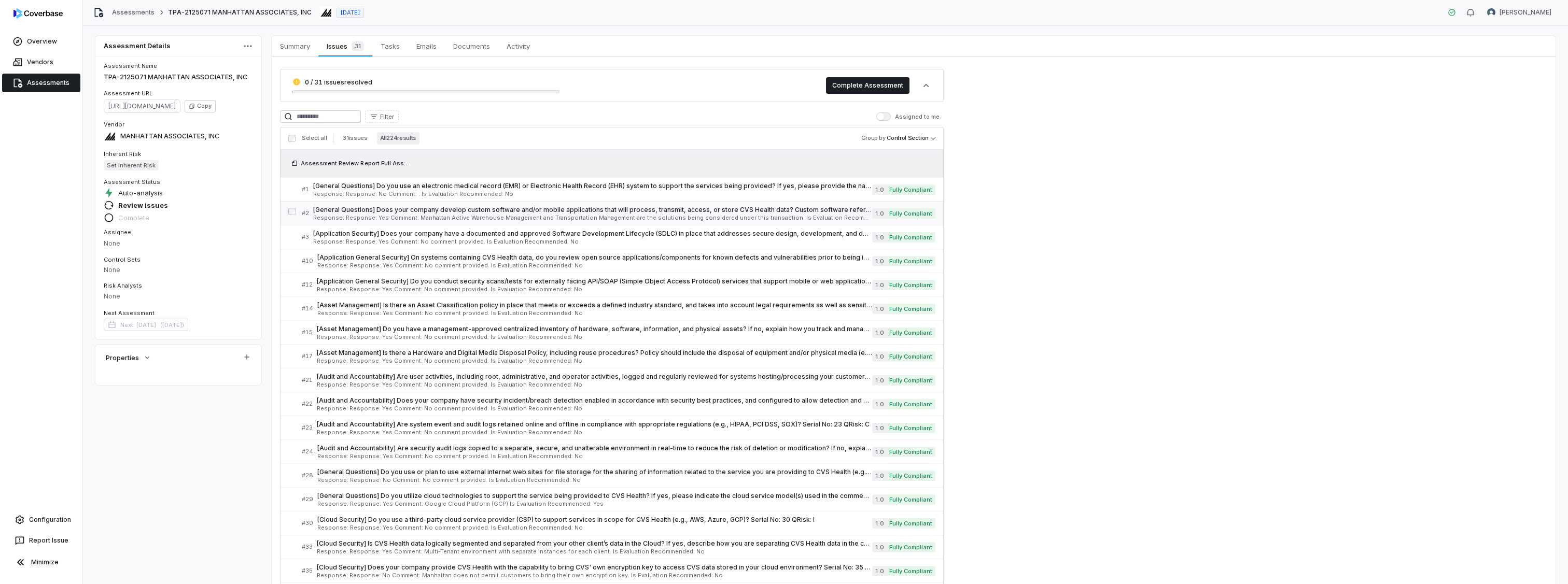 click on "[General Questions] Does your company develop custom software and/or mobile applications that will process, transmit, access, or store CVS Health data?
Custom software refers to anything that is not out of the box and is maintained or developed by your organization.
If yes, please provide the names of the applications/software developed in the comments section.
Serial No: 2
QRisk: I" at bounding box center (593, 210) 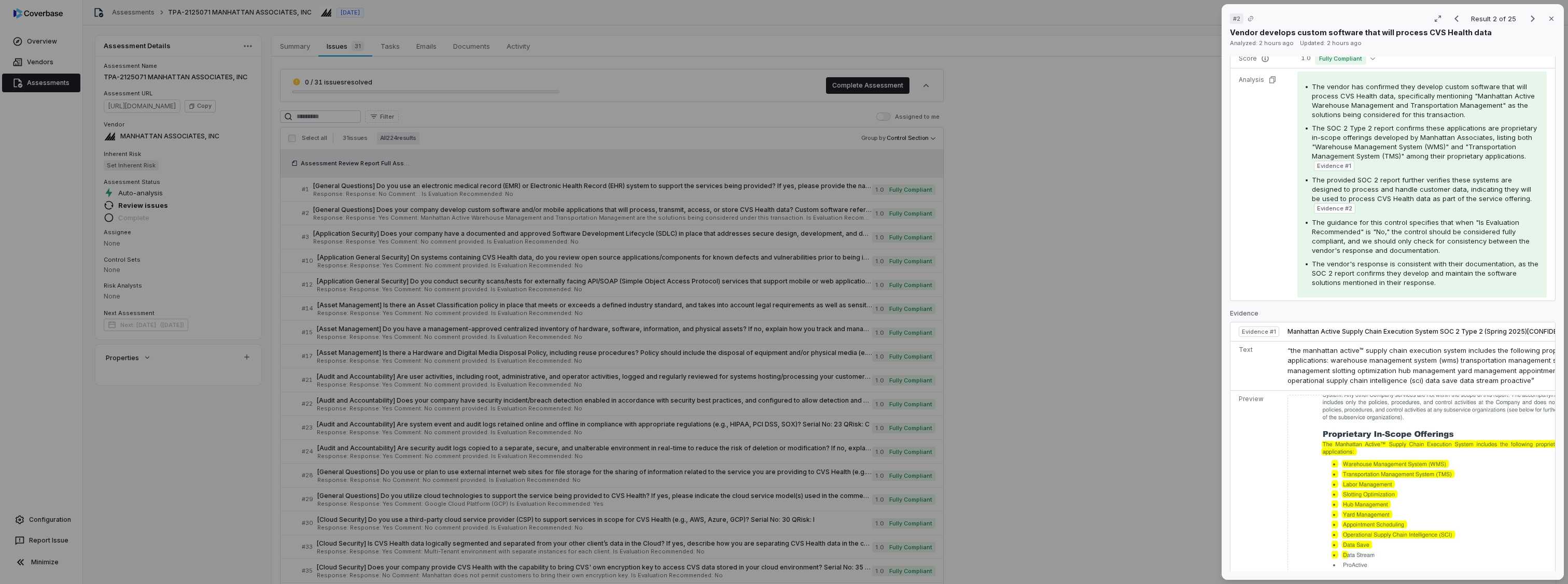 scroll, scrollTop: 311, scrollLeft: 0, axis: vertical 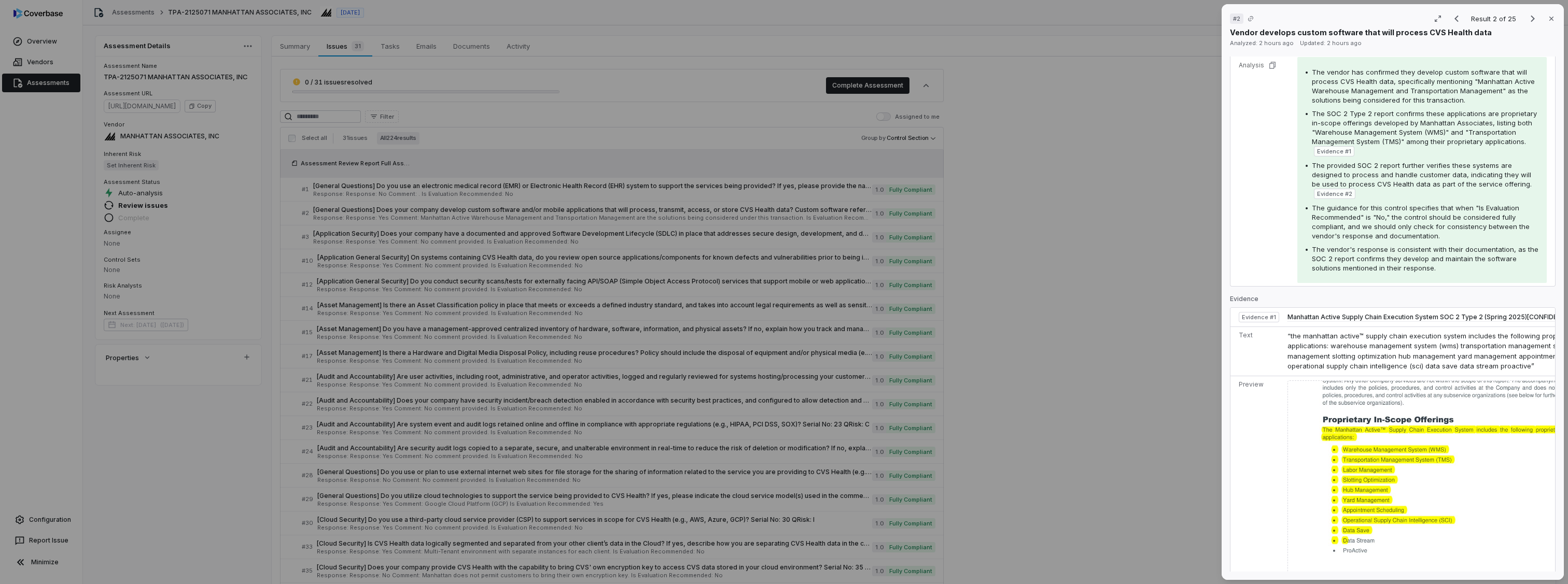 click on "# 2 Result 2 of 25 Close Vendor develops custom software that will process CVS Health data Analyzed: 2 hours ago Updated: 2 hours ago No issue found [PERSON_NAME] as issue Control Question [General Questions] Does your company develop custom software and/or mobile applications that will process, transmit, access, or store CVS Health data?
Custom software refers to anything that is not out of the box and is maintained or developed by your organization.
If yes, please provide the names of the applications/software developed in the comments section.
Serial No: 2
QRisk: I Response Response: Yes
Comment: Manhattan Active Warehouse Management and Transportation Management are the solutions being considered under this transaction.
Is Evaluation Recommended: No Response: Yes
Comment: Manhattan Active Warehouse Management and Transportation Management are the solutions being considered under this transaction.
Is Evaluation Recommended: No See more Guidance See more Source download preview Evaluation Correct the AI Edit" at bounding box center (784, 292) 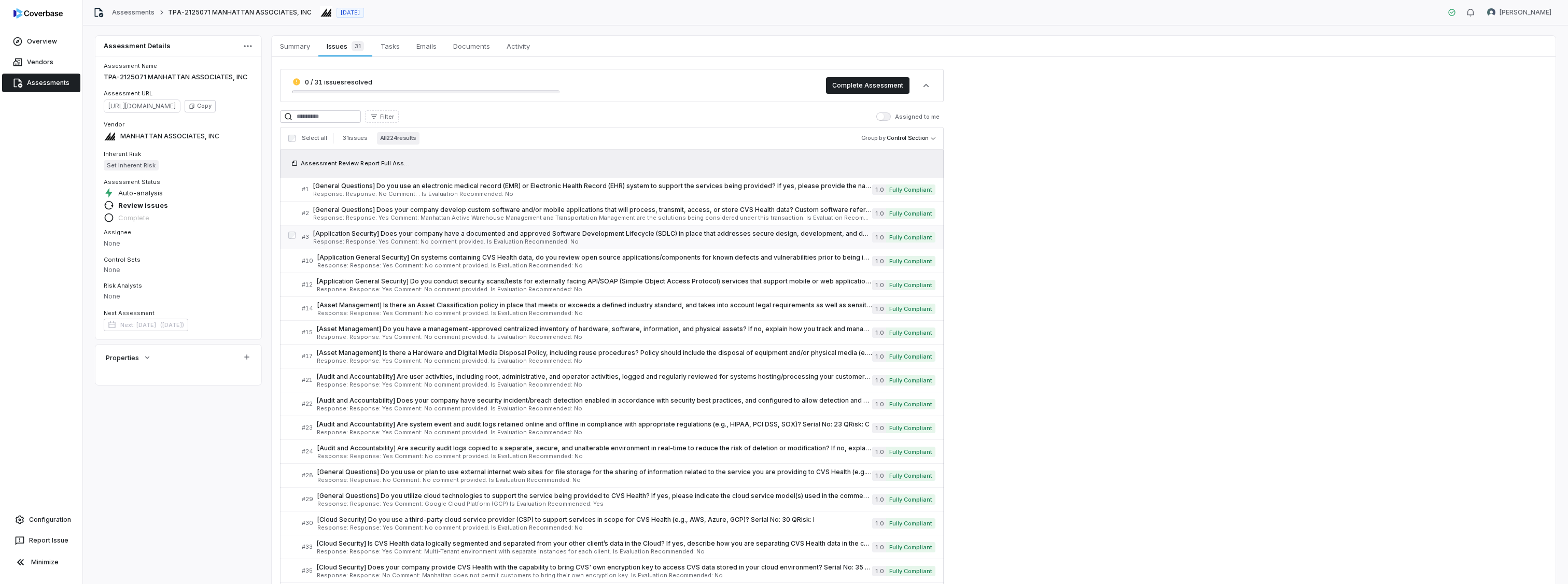 click on "[Application Security] Does your company have a documented and approved Software Development Lifecycle (SDLC) in place that addresses secure design, development, and deployment practices, including threat modeling?
Serial No: 3
QRisk: M" at bounding box center (593, 234) 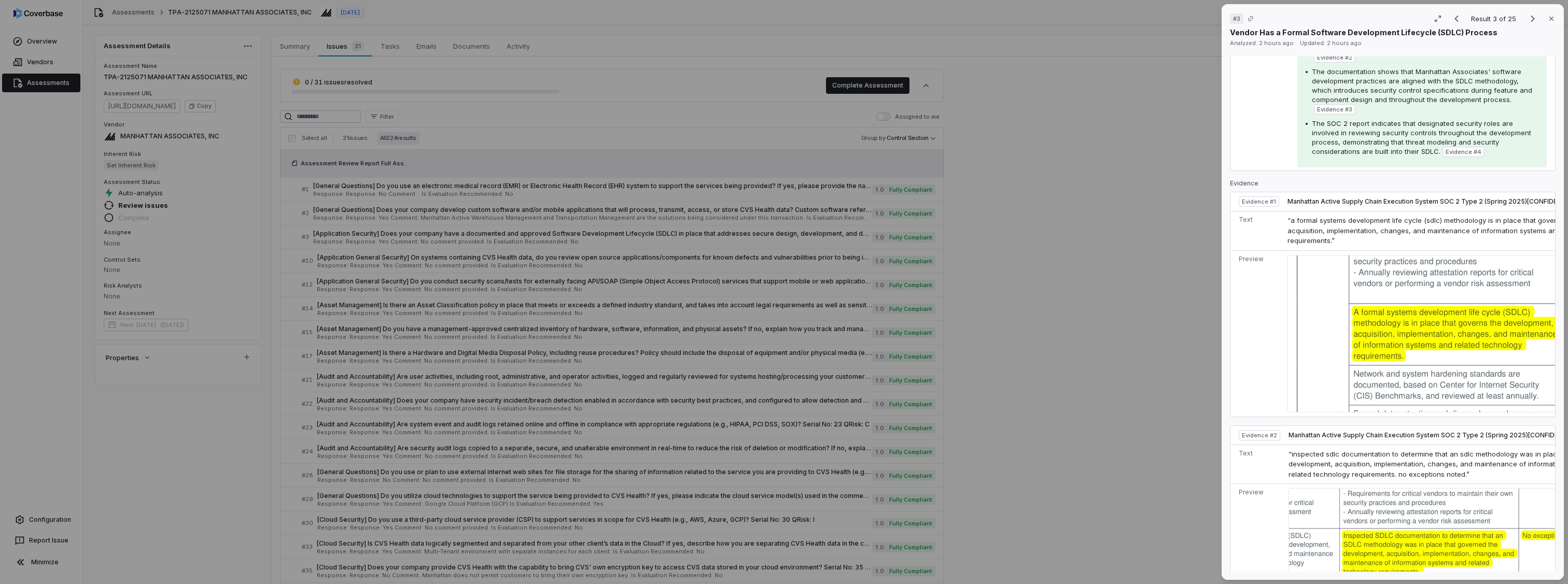 scroll, scrollTop: 189, scrollLeft: 0, axis: vertical 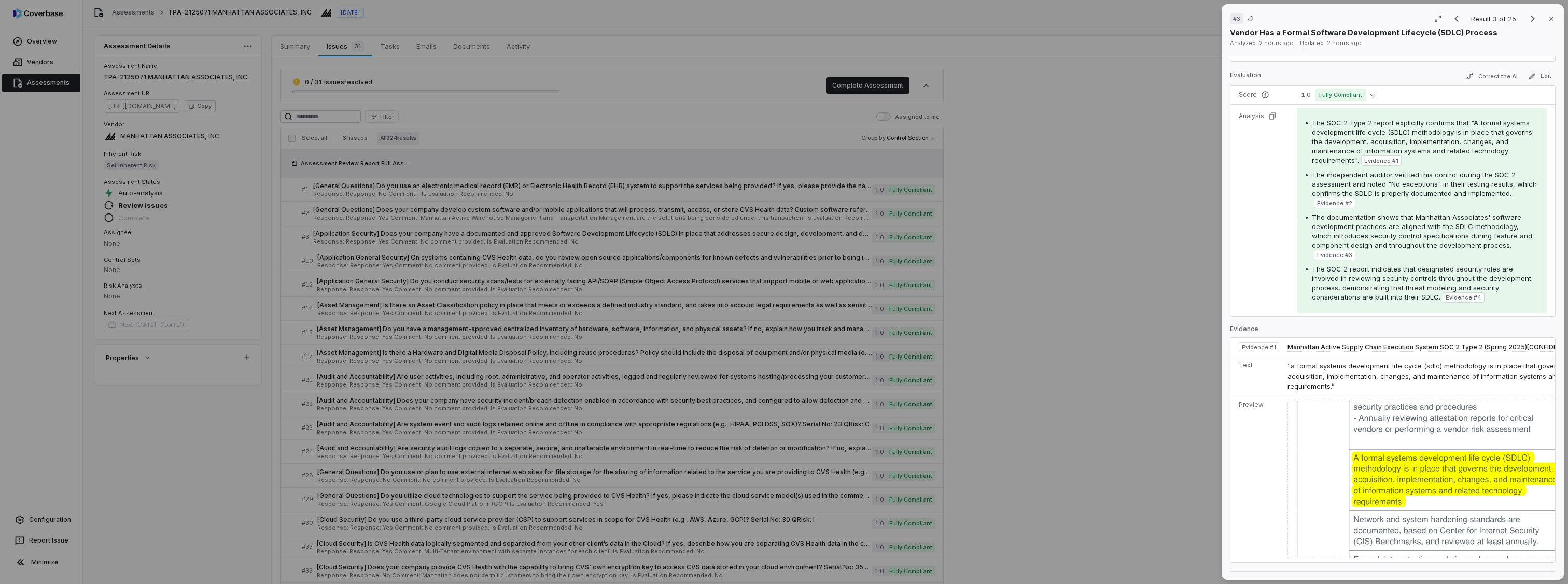click on "# 3 Result 3 of 25 Close Vendor Has a Formal Software Development Lifecycle (SDLC) Process Analyzed: 2 hours ago Updated: 2 hours ago No issue found Mark as issue Control Question [Application Security] Does your company have a documented and approved Software Development Lifecycle (SDLC) in place that addresses secure design, development, and deployment practices, including threat modeling?
Serial No: 3
QRisk: M Response Response: Yes
Comment: No comment provided.
Is Evaluation Recommended: No Response: Yes
Comment: No comment provided.
Is Evaluation Recommended: No See more Guidance See more Source Assessment Review Report Full Assessment MANHATTAN TPA-2125071.xlsx download preview Evaluation Correct the AI Edit   Score 1.0 Fully Compliant Analysis Evidence # 1 The independent auditor verified this control during the SOC 2 assessment and noted "No exceptions" in their testing results, which confirms the SDLC is properly documented and implemented. Evidence # 2 Evidence # 3 Evidence # 4 Evidence 1 page" at bounding box center (784, 292) 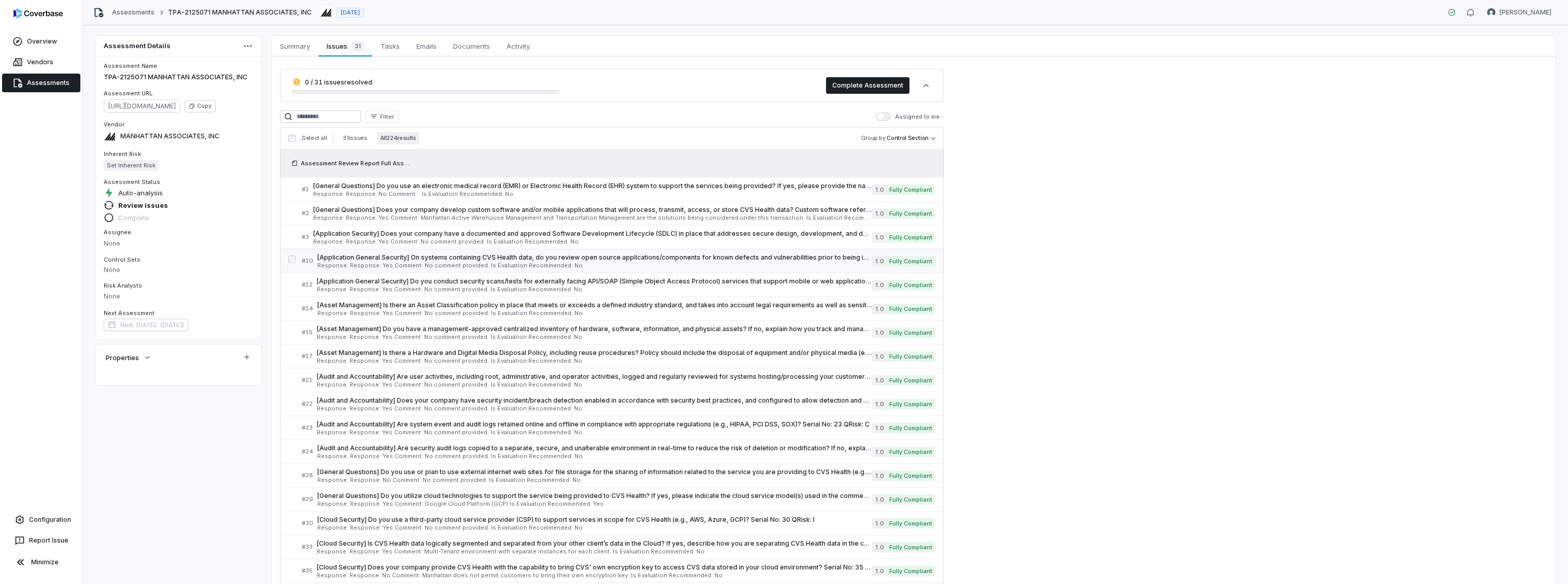 click on "[Application General Security] On systems containing CVS Health data, do you review open source applications/components for known defects and vulnerabilities prior to being integrated into the code base?
If no, explain how you ensure open source applications/components are secure in the comments section.
Serial No: 10
QRisk: H" at bounding box center (595, 258) 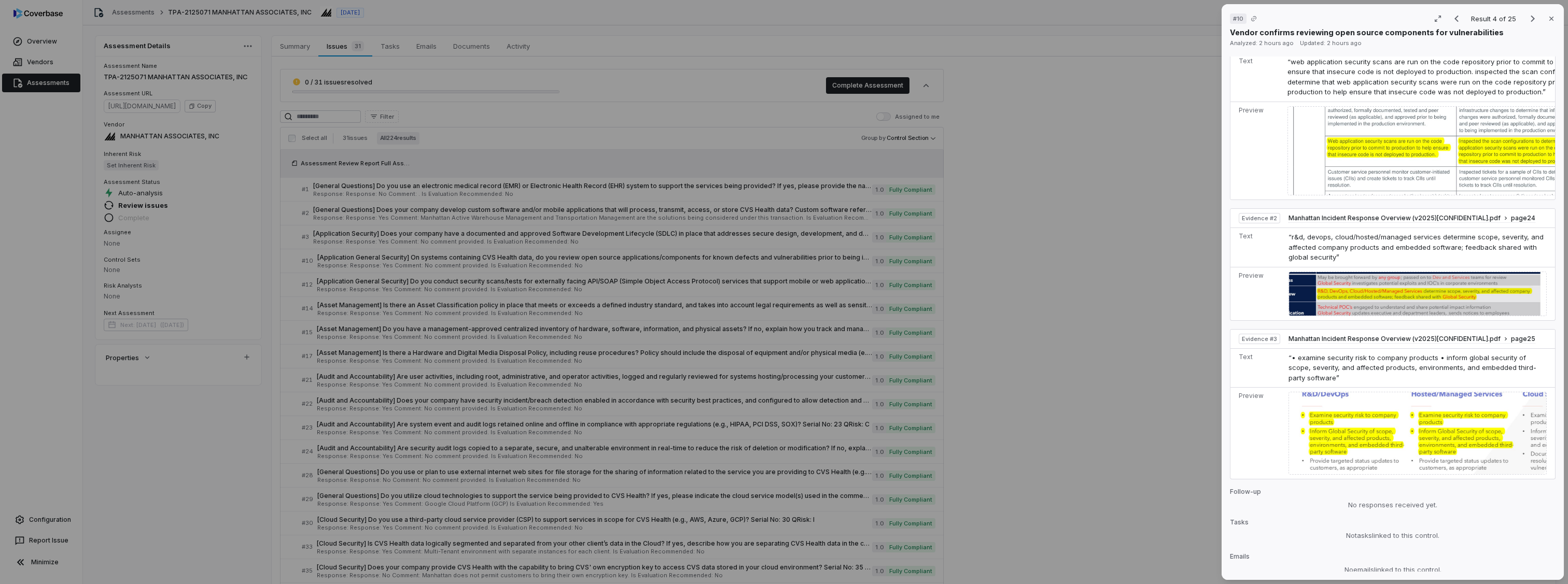 scroll, scrollTop: 328, scrollLeft: 0, axis: vertical 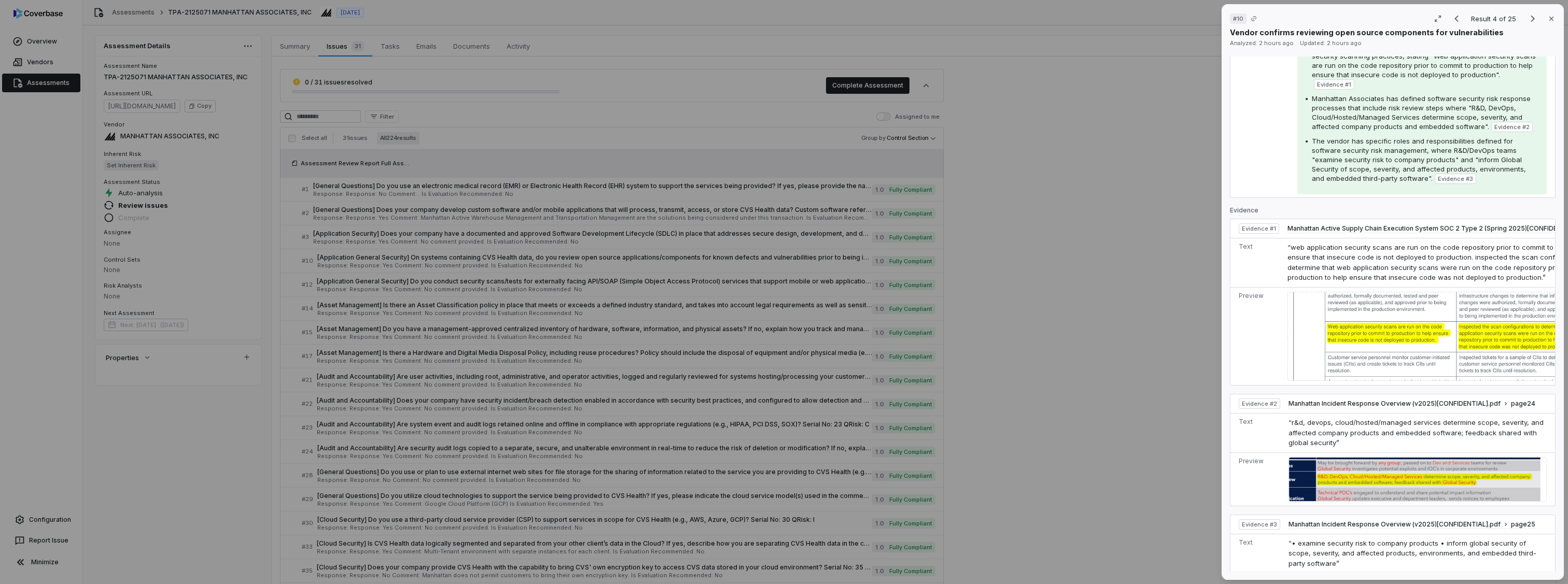click on "# 10 Result 4 of 25 Close Vendor confirms reviewing open source components for vulnerabilities Analyzed: 2 hours ago Updated: 2 hours ago No issue found Mark as issue Control Question [Application General Security] On systems containing CVS Health data, do you review open source applications/components for known defects and vulnerabilities prior to being integrated into the code base?
If no, explain how you ensure open source applications/components are secure in the comments section.
Serial No: 10
QRisk: H Response Response: Yes
Comment: No comment provided.
Is Evaluation Recommended: No Response: Yes
Comment: No comment provided.
Is Evaluation Recommended: No See more Guidance See more Source Assessment Review Report Full Assessment MANHATTAN TPA-2125071.xlsx download preview Evaluation Correct the AI Edit   Score 1.0 Fully Compliant Analysis Evidence # 1 Evidence # 2 Evidence # 3 Evidence Evidence # 1 Manhattan Active Supply Chain Execution System SOC 2 Type 2 (Spring 2025)[CONFIDENTIAL].pdf page  72" at bounding box center (784, 292) 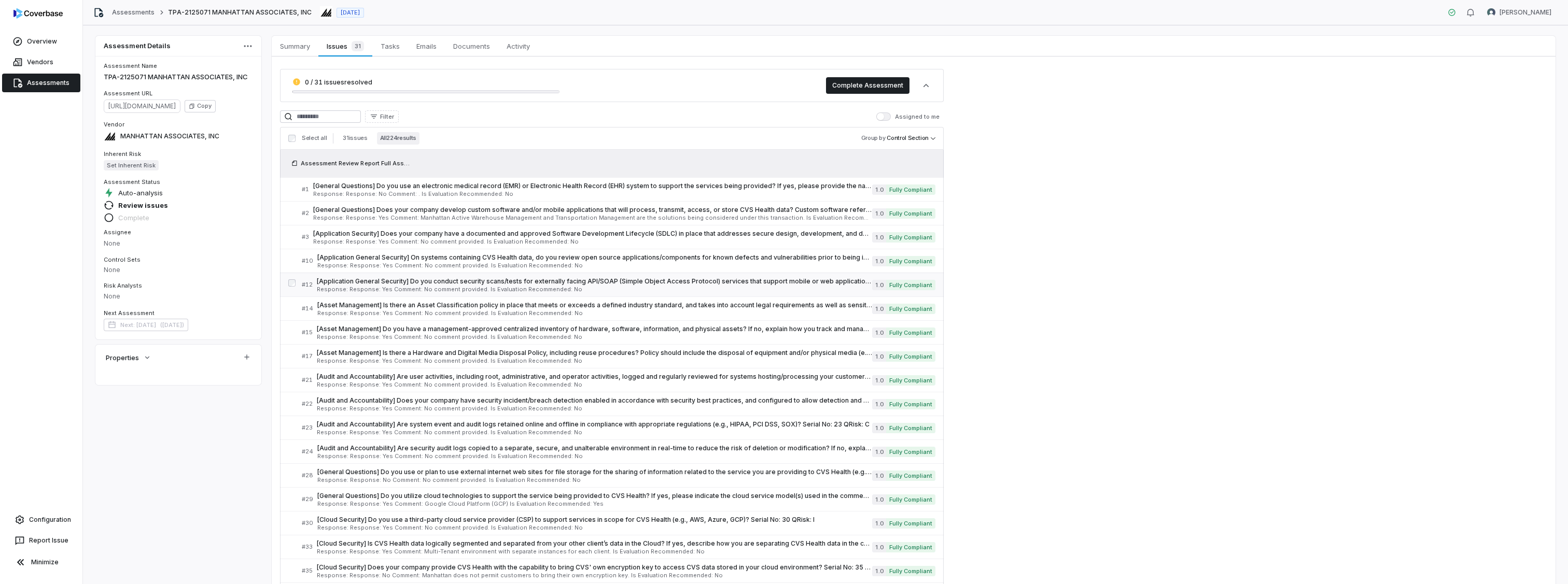 click on "[Application General Security] Do you conduct security scans/tests for externally facing API/SOAP (Simple Object Access Protocol) services that support mobile or web applications for CVS Health before they are deployed?
Serial No: 12
QRisk: H" at bounding box center (594, 281) 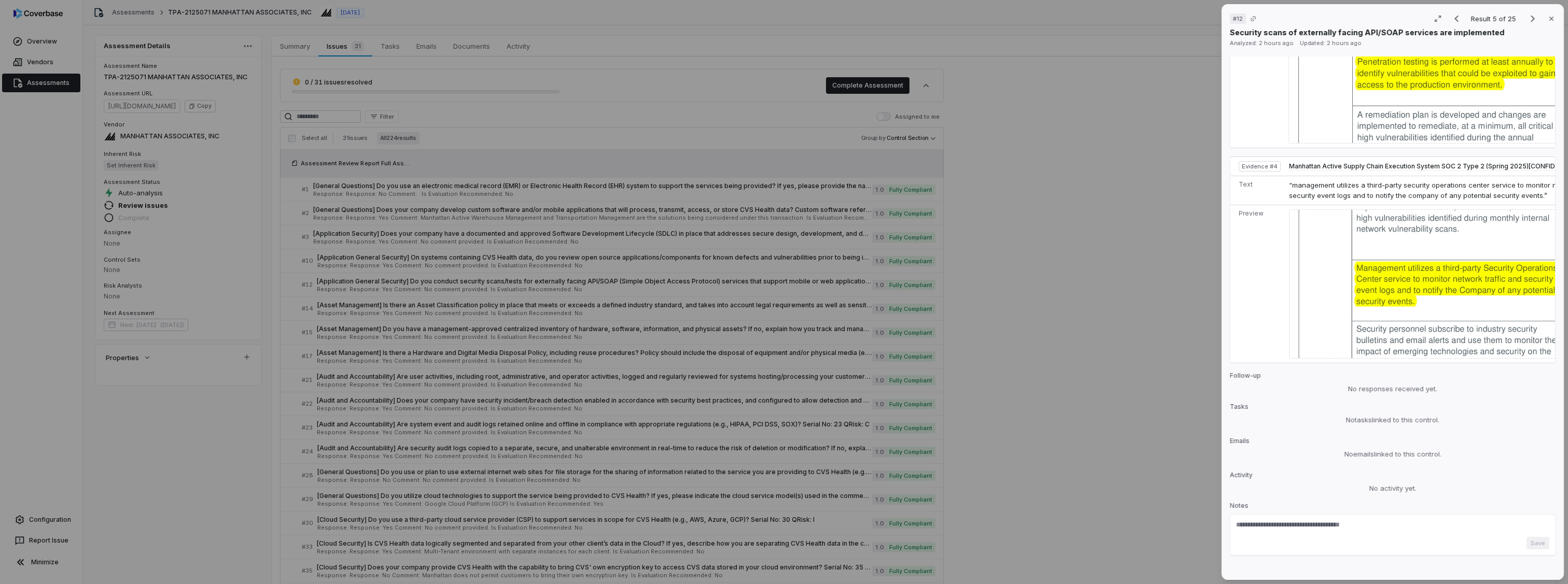 scroll, scrollTop: 928, scrollLeft: 0, axis: vertical 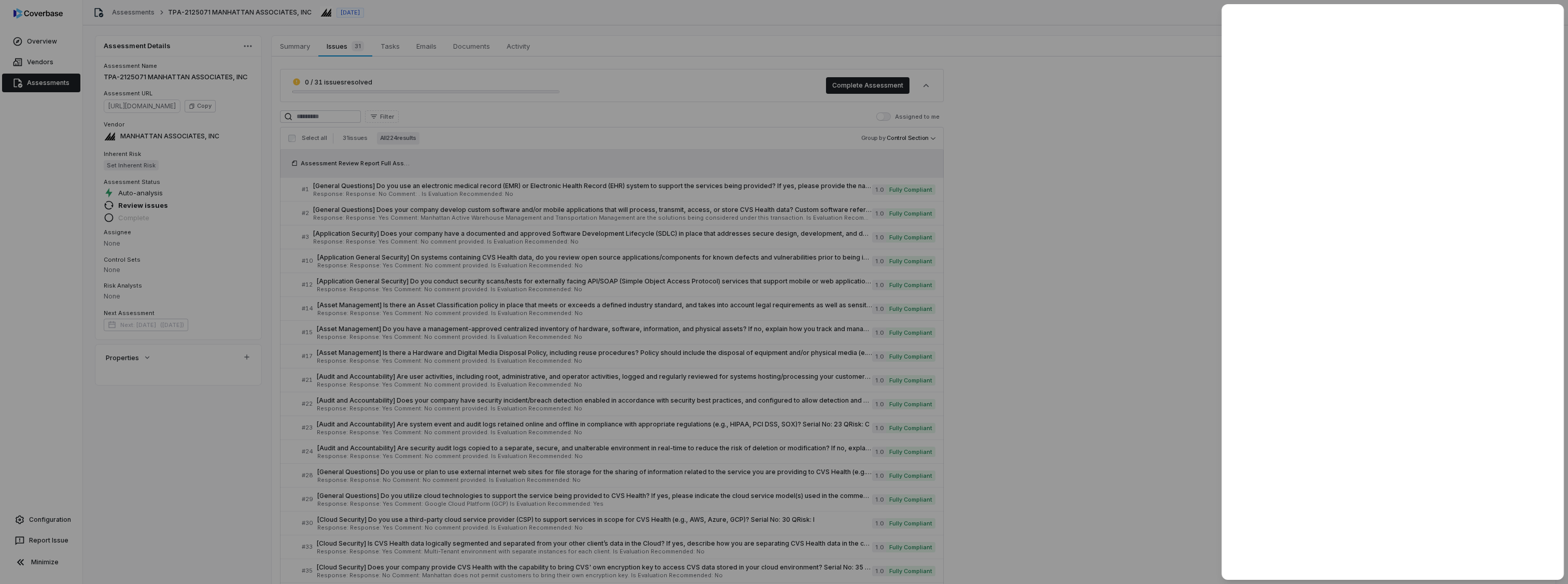 click at bounding box center [784, 292] 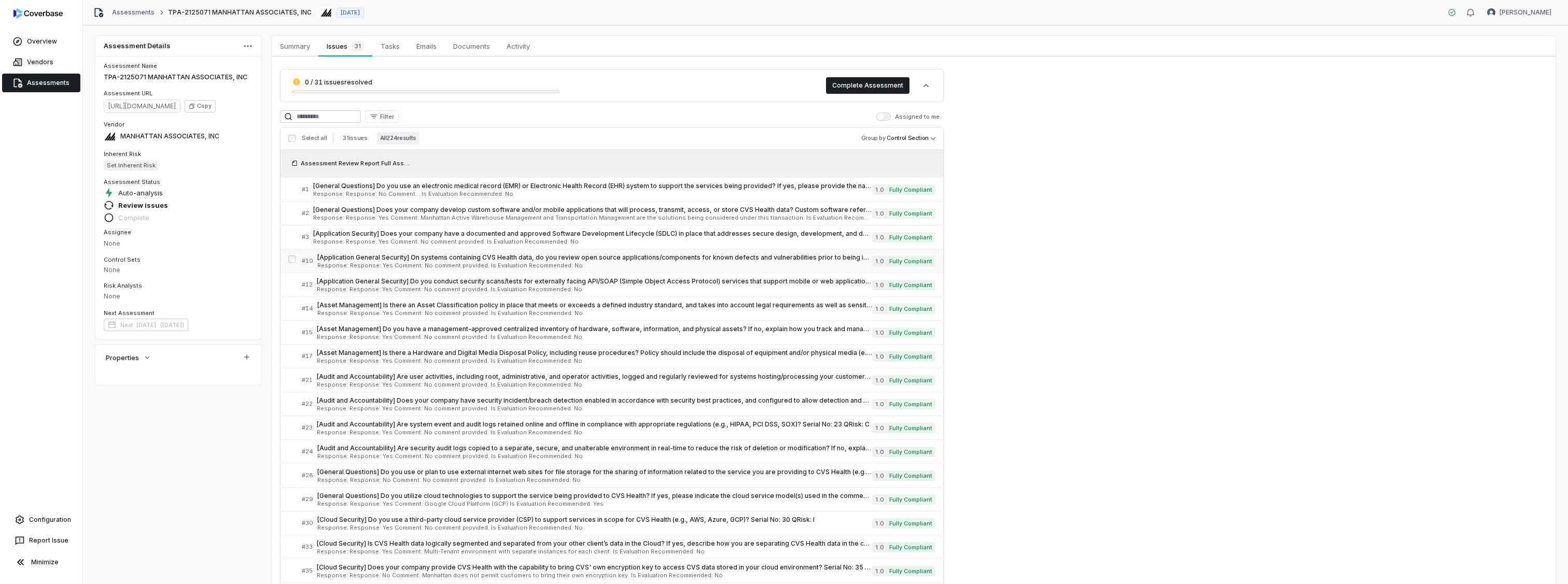 click on "[Application General Security] On systems containing CVS Health data, do you review open source applications/components for known defects and vulnerabilities prior to being integrated into the code base?
If no, explain how you ensure open source applications/components are secure in the comments section.
Serial No: 10
QRisk: H" at bounding box center [595, 258] 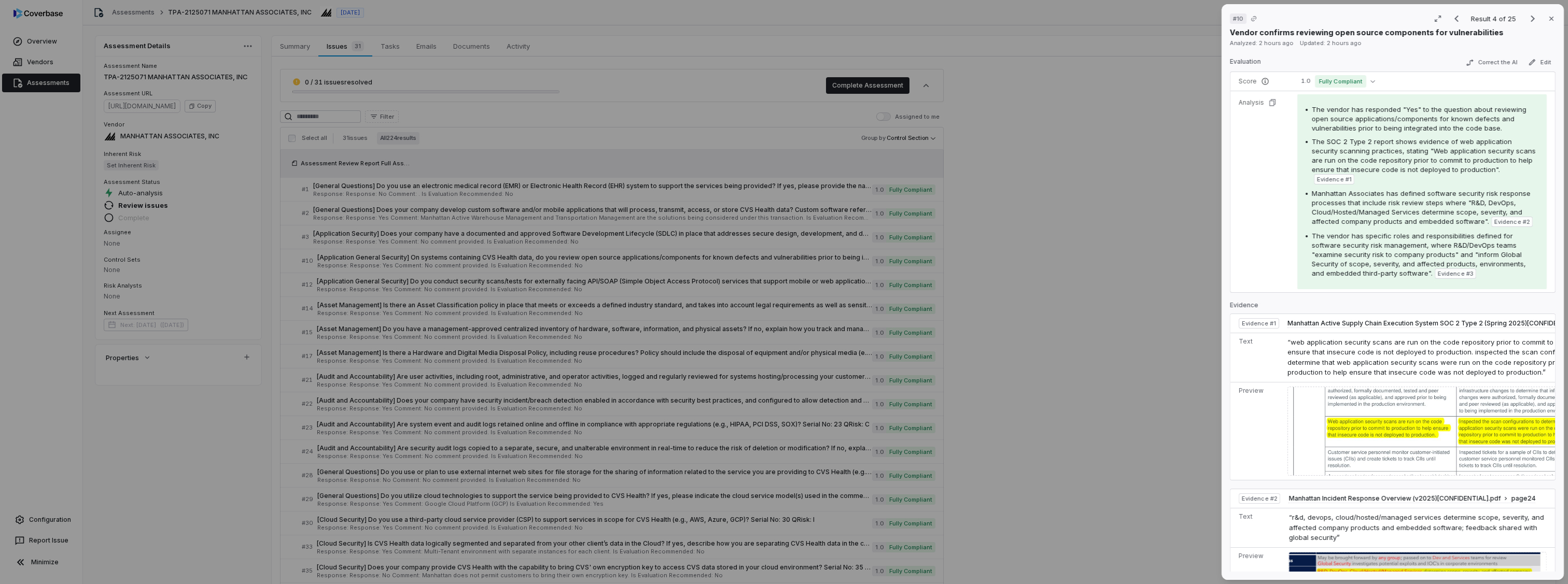 scroll, scrollTop: 415, scrollLeft: 0, axis: vertical 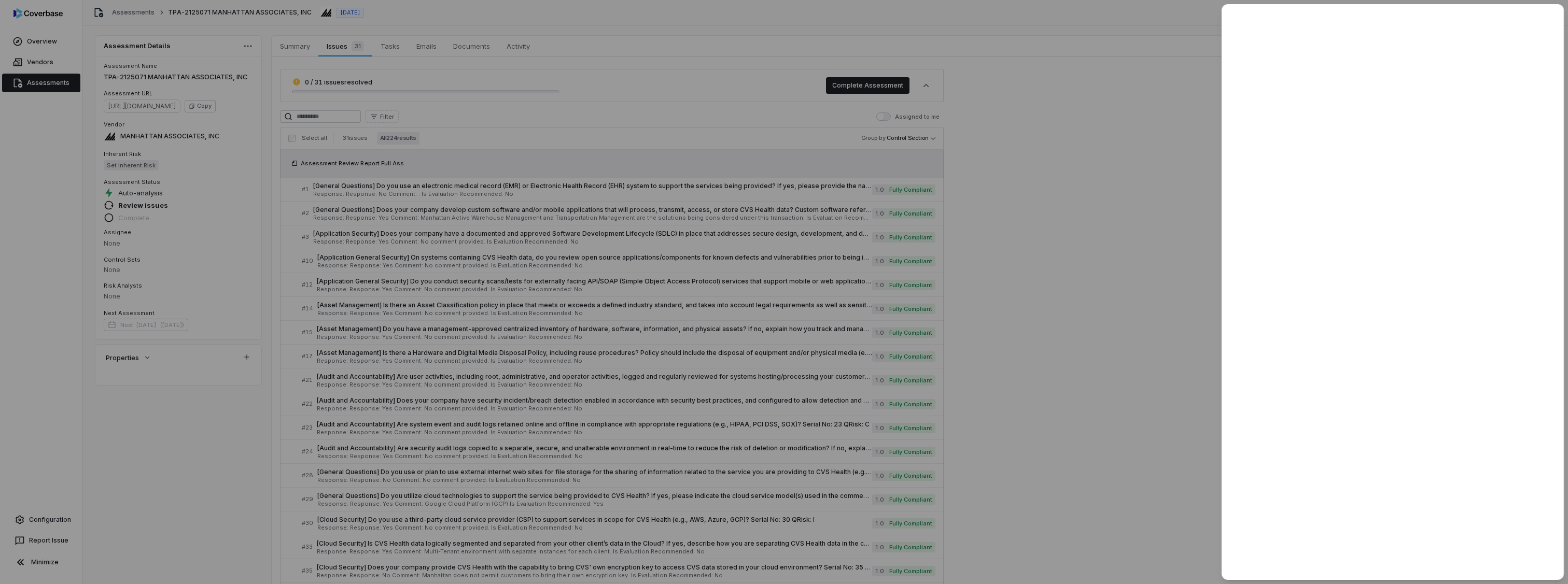 click at bounding box center (784, 292) 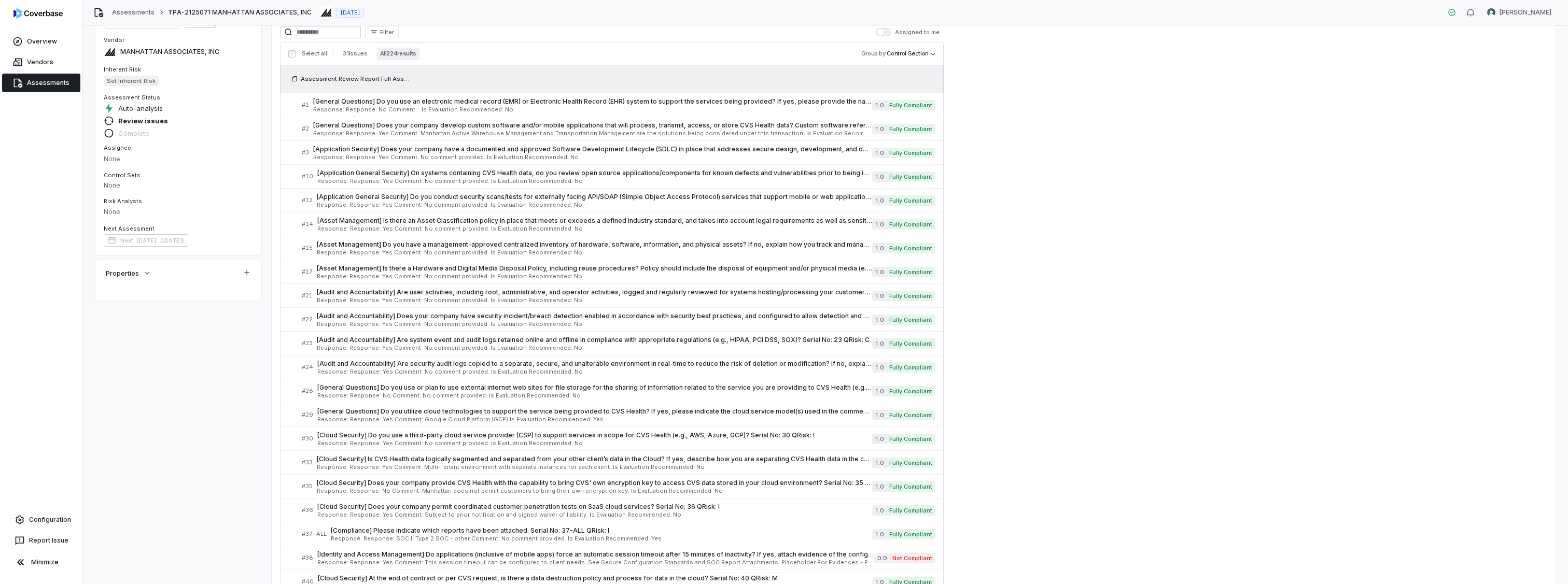 scroll, scrollTop: 0, scrollLeft: 0, axis: both 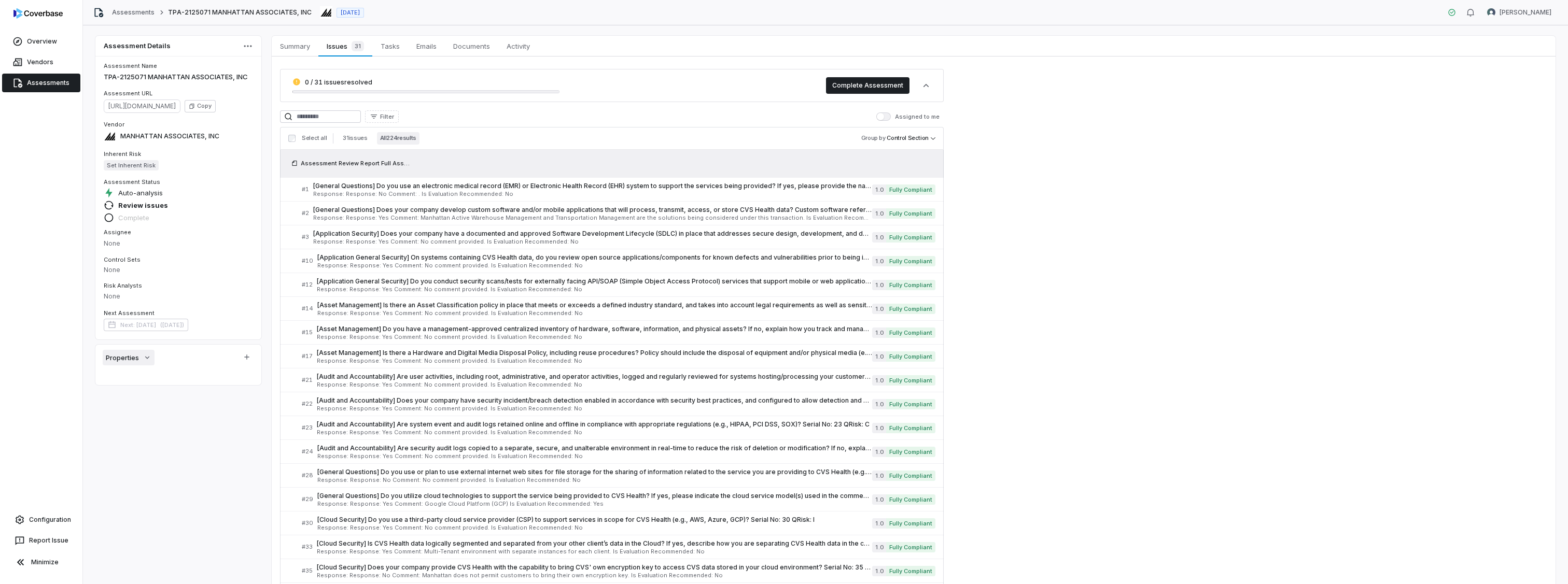 click on "Properties" at bounding box center (129, 358) 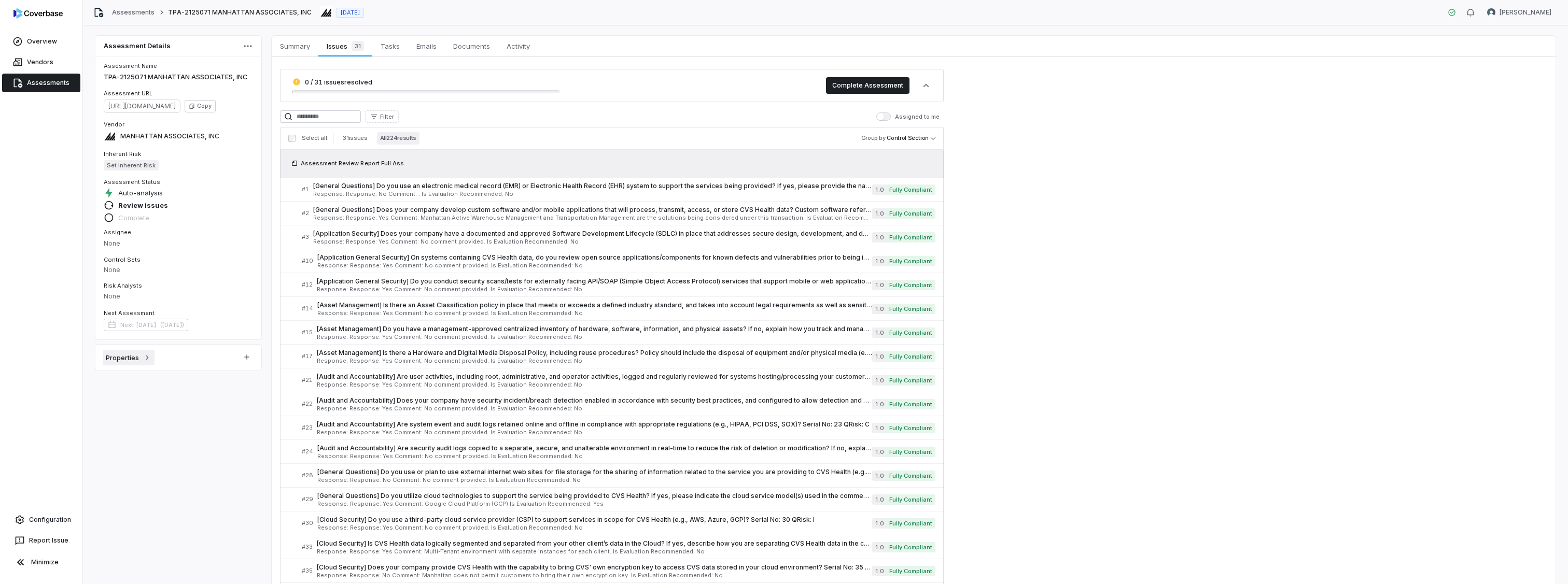 click on "Properties" at bounding box center (129, 358) 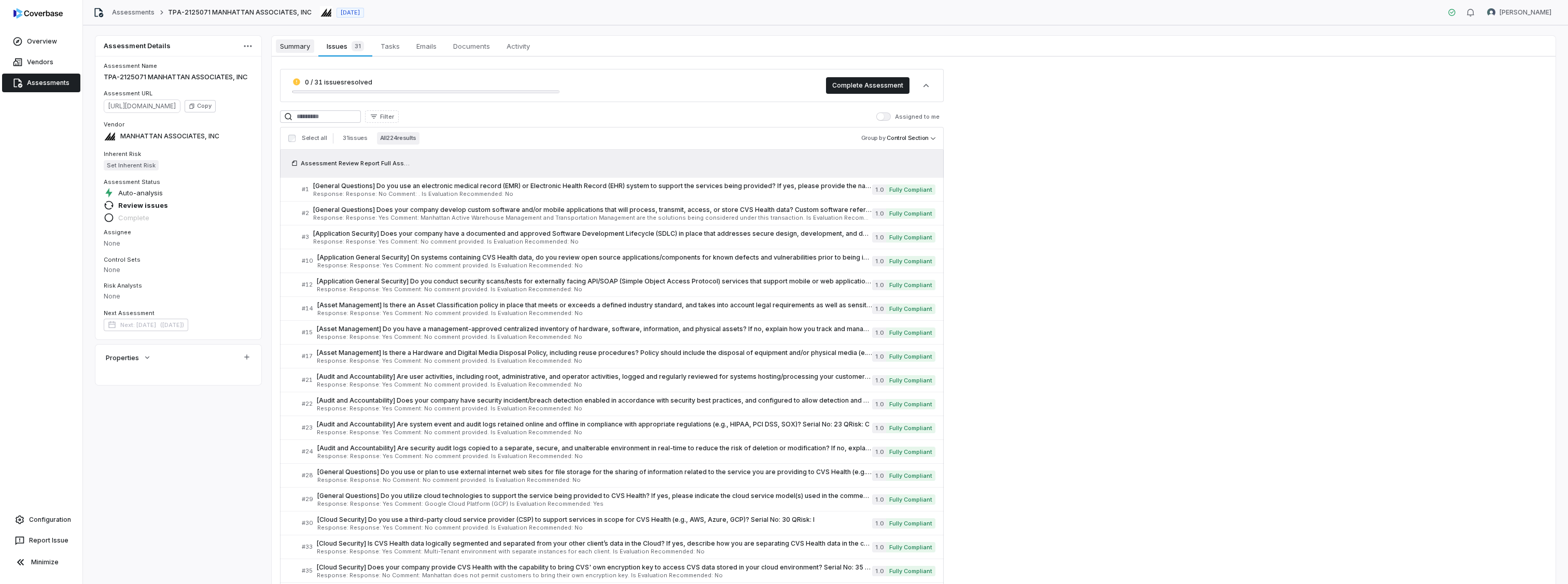 click on "Summary" at bounding box center [295, 46] 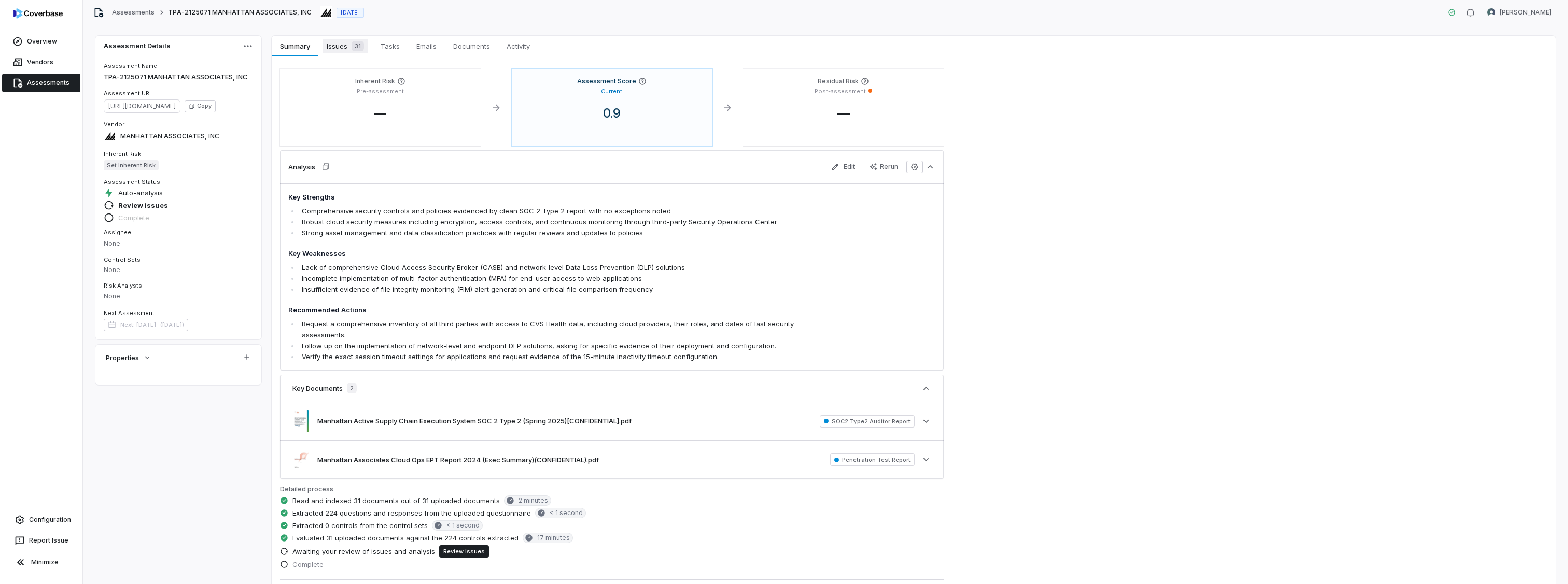 click on "Issues 31" at bounding box center (345, 46) 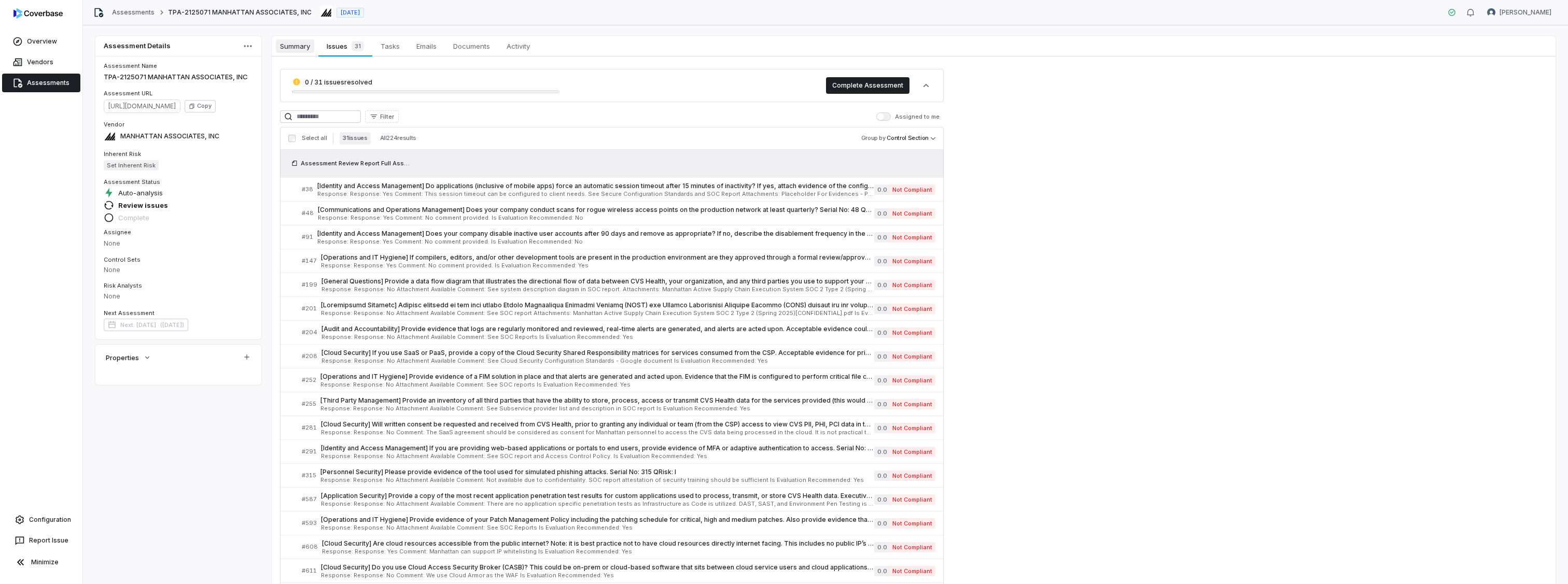 click on "Summary" at bounding box center (295, 46) 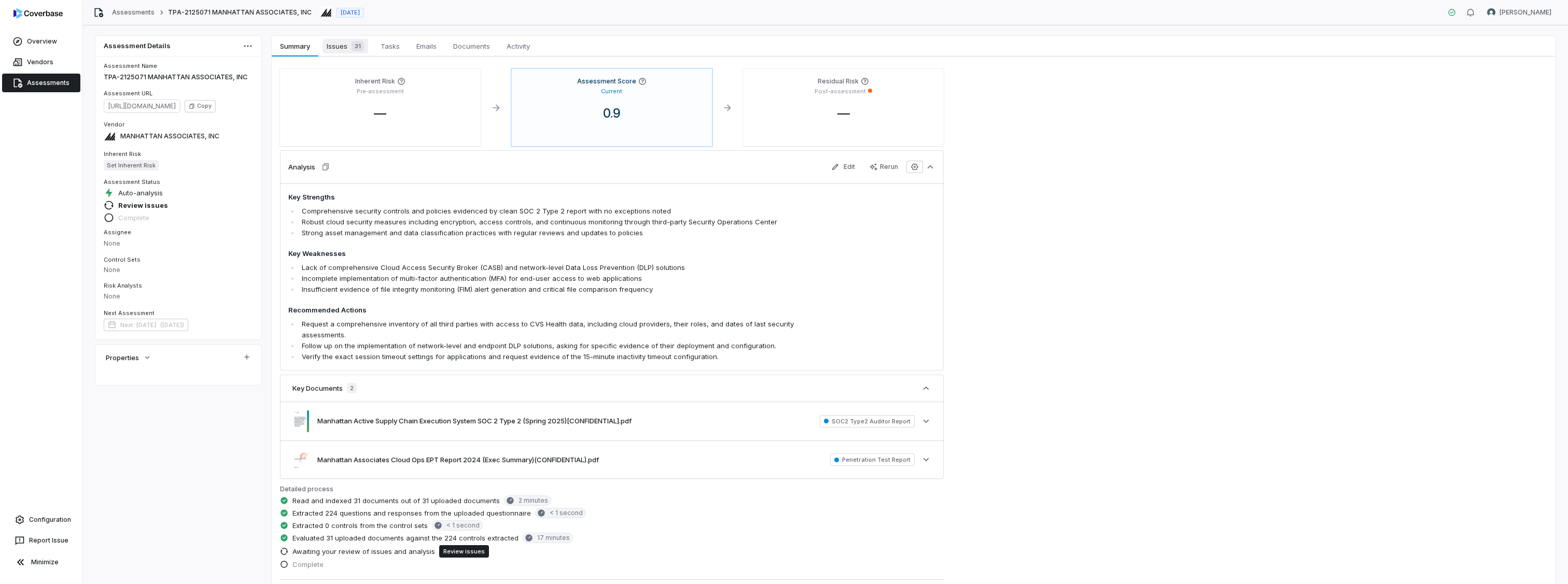 click on "Issues 31" at bounding box center (345, 46) 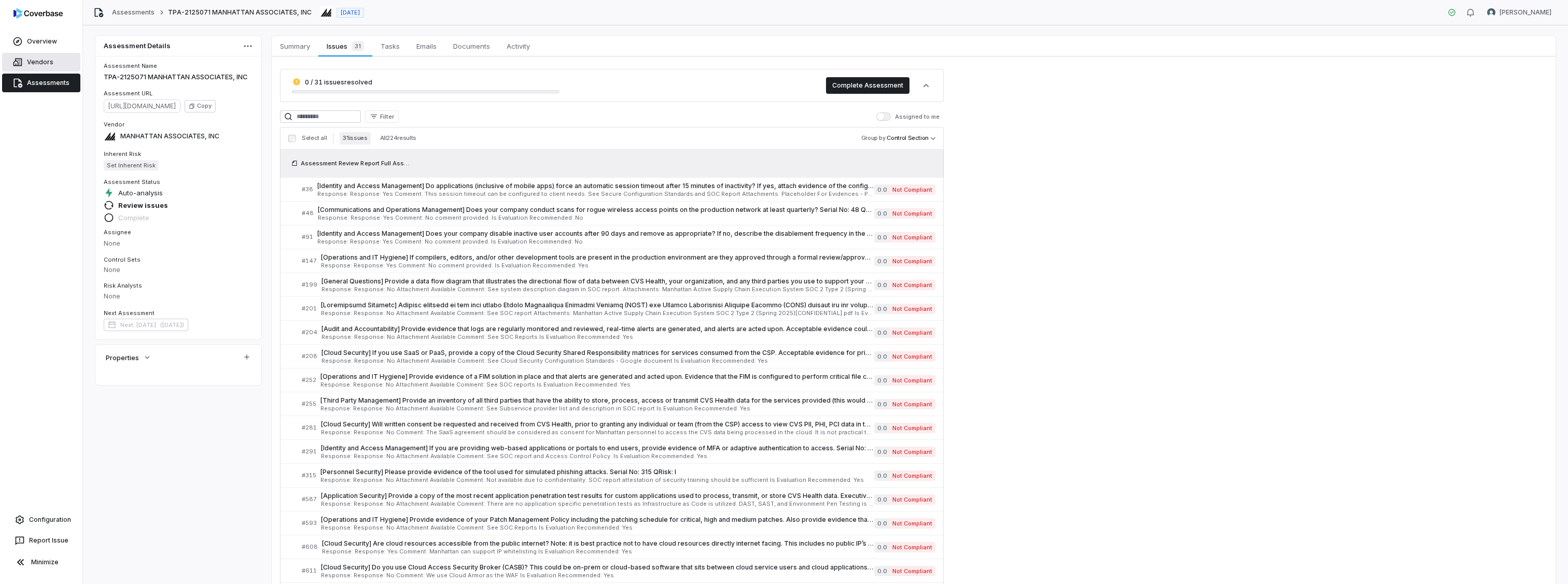 click on "Vendors" at bounding box center (41, 62) 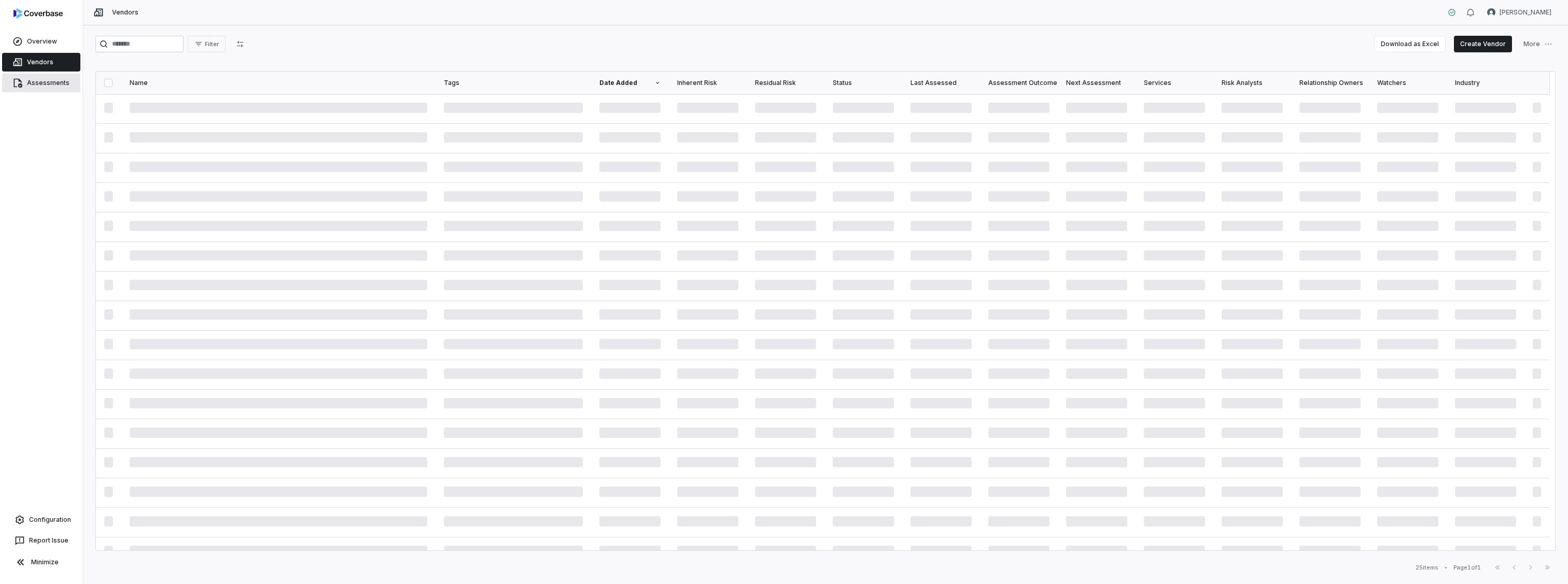 click on "Assessments" at bounding box center (41, 83) 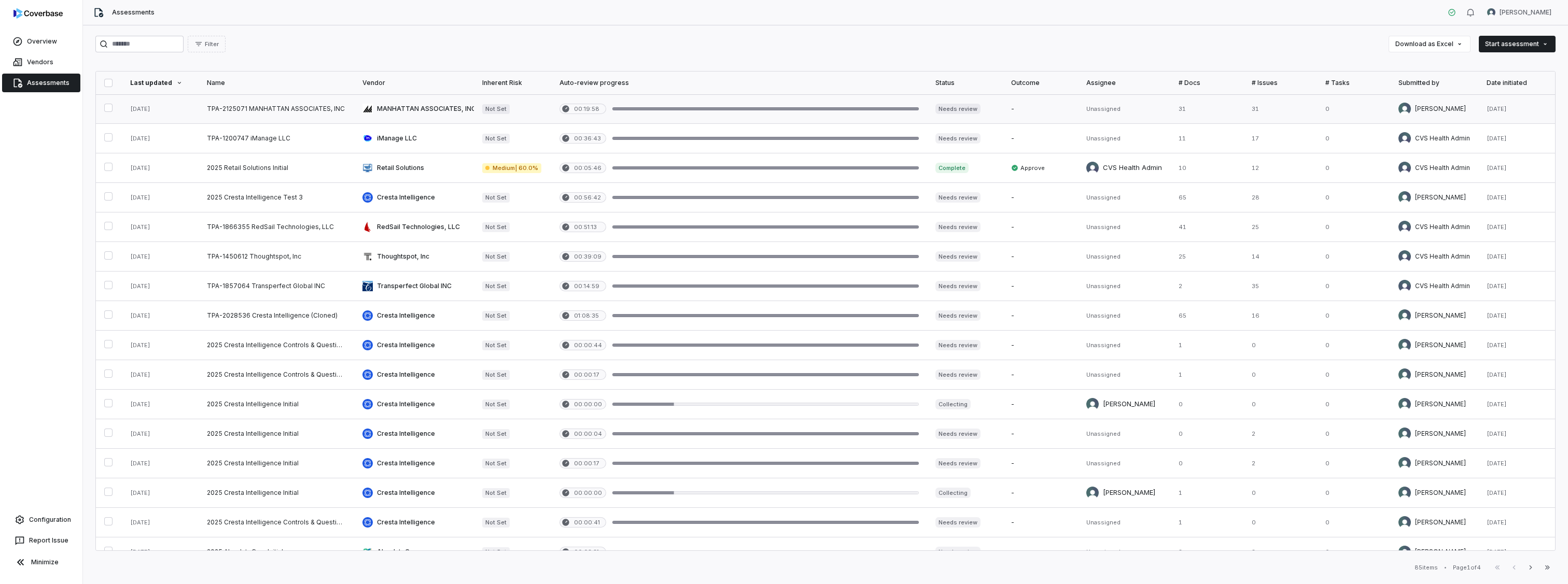 click at bounding box center (276, 109) 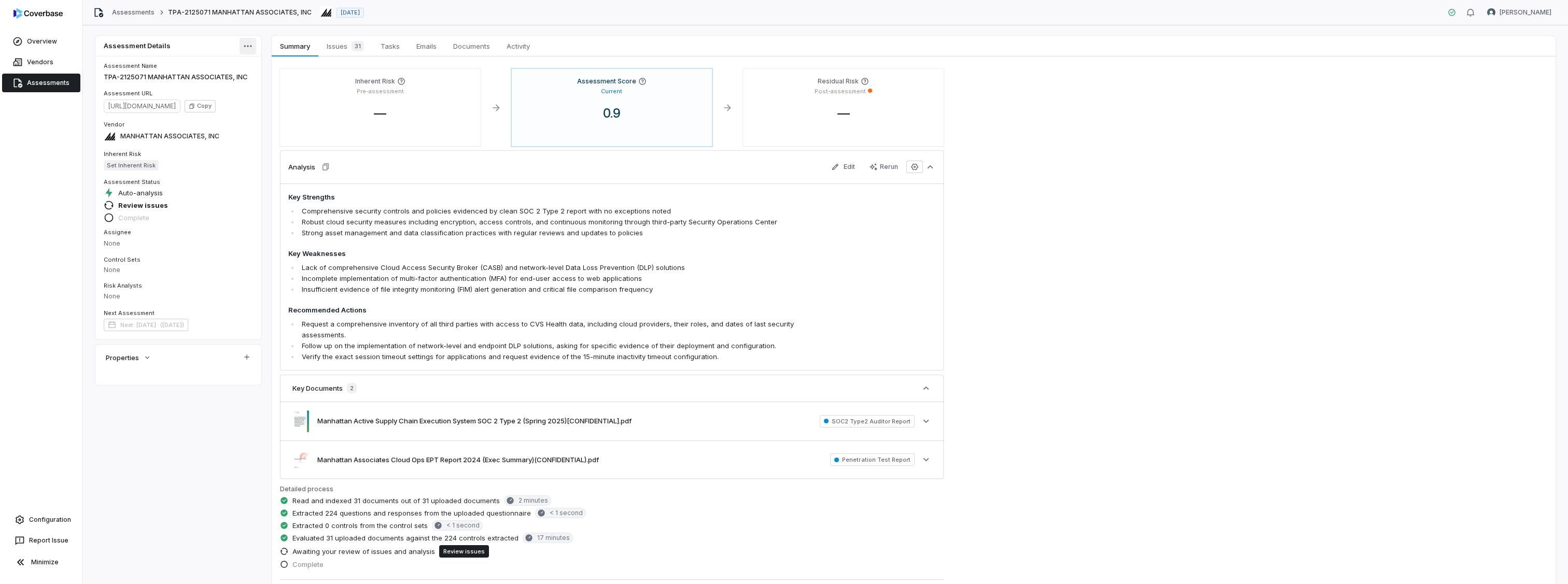 click on "Overview Vendors Assessments Configuration Report Issue Minimize Assessments TPA-2125071 MANHATTAN ASSOCIATES, INC [DATE] [PERSON_NAME] Assessment Details Assessment Name TPA-2125071 MANHATTAN ASSOCIATES, INC Assessment URL  [URL][DOMAIN_NAME] Copy Vendor MANHATTAN ASSOCIATES, INC Inherent Risk Set Inherent Risk Assessment Status Auto-analysis Review issues Complete Assignee None Control Sets None Risk Analysts None Next Assessment Next: [DATE] ( [DATE] ) Properties Summary Summary Issues 31 Issues 31 Tasks Tasks Emails Emails Documents Documents Activity Activity Inherent Risk Pre-assessment — Assessment Score Current 0.9 Residual Risk Post-assessment — Analysis Edit Rerun Key Strengths
Comprehensive security controls and policies evidenced by clean SOC 2 Type 2 report with no exceptions noted
Strong asset management and data classification practices with regular reviews and updates to policies" at bounding box center [784, 292] 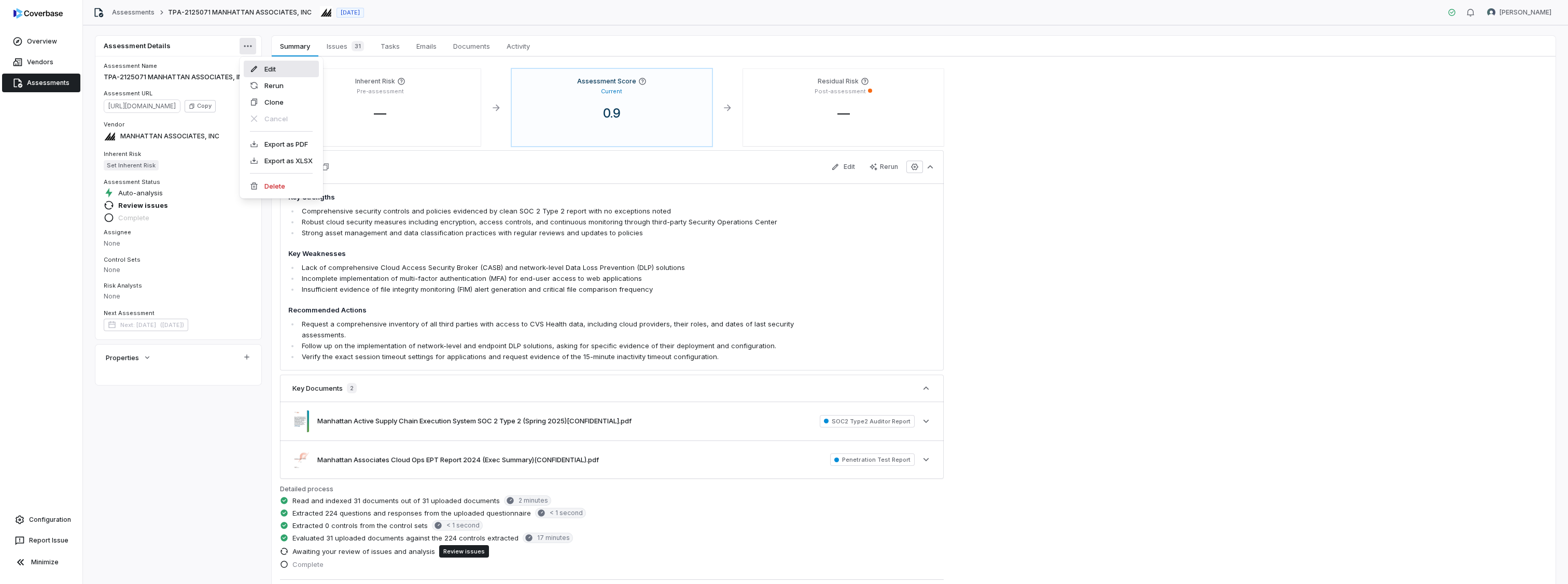 click on "Edit" at bounding box center [281, 69] 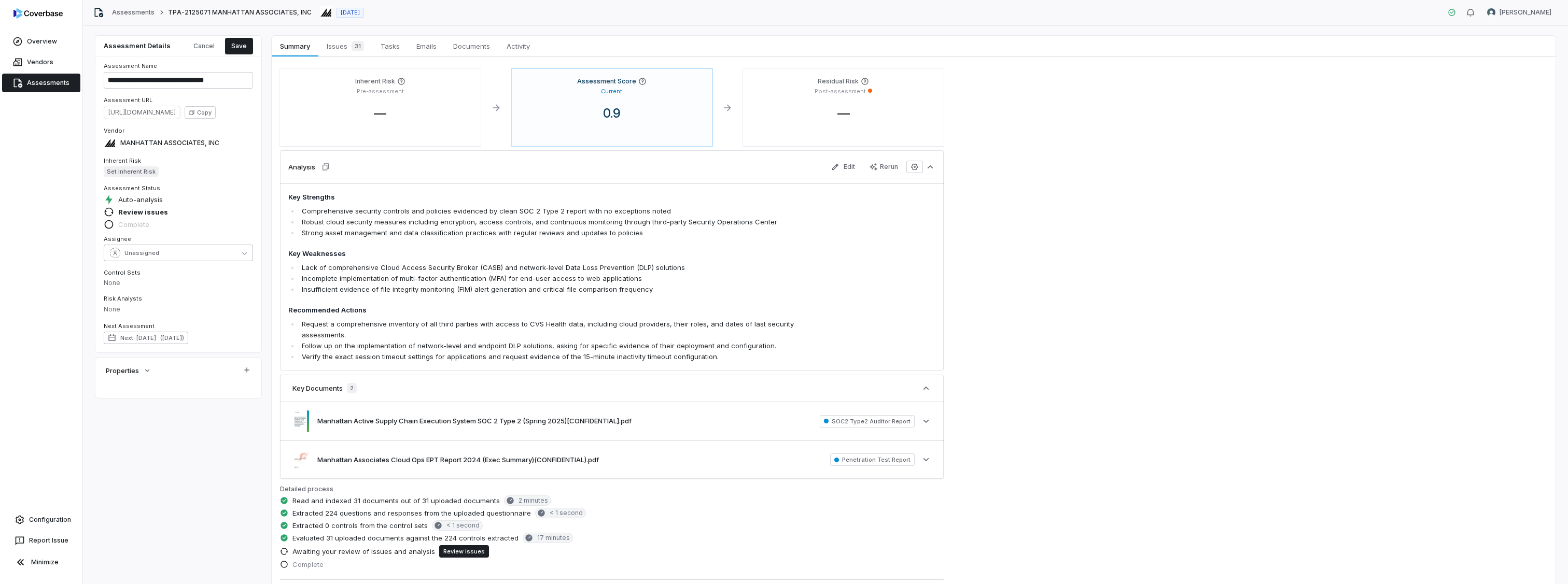 click on "Unassigned" at bounding box center [134, 253] 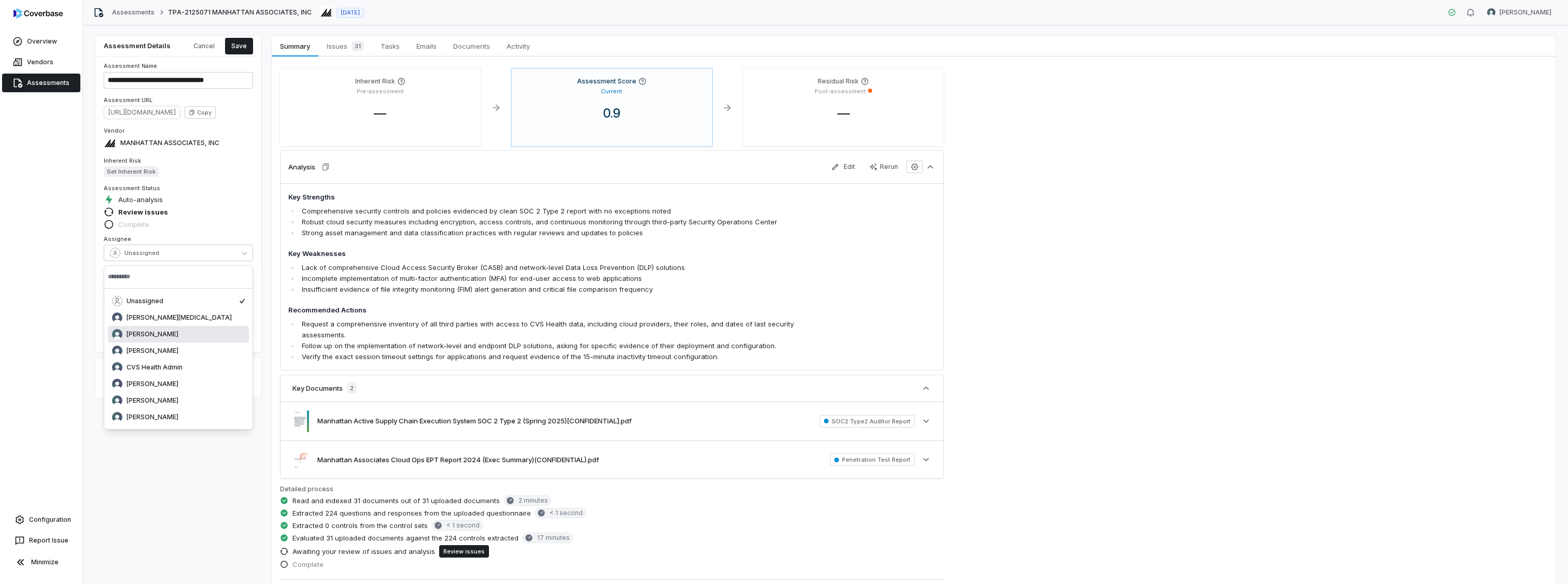 click on "Overview Vendors Assessments Configuration Report Issue Minimize" at bounding box center (41, 292) 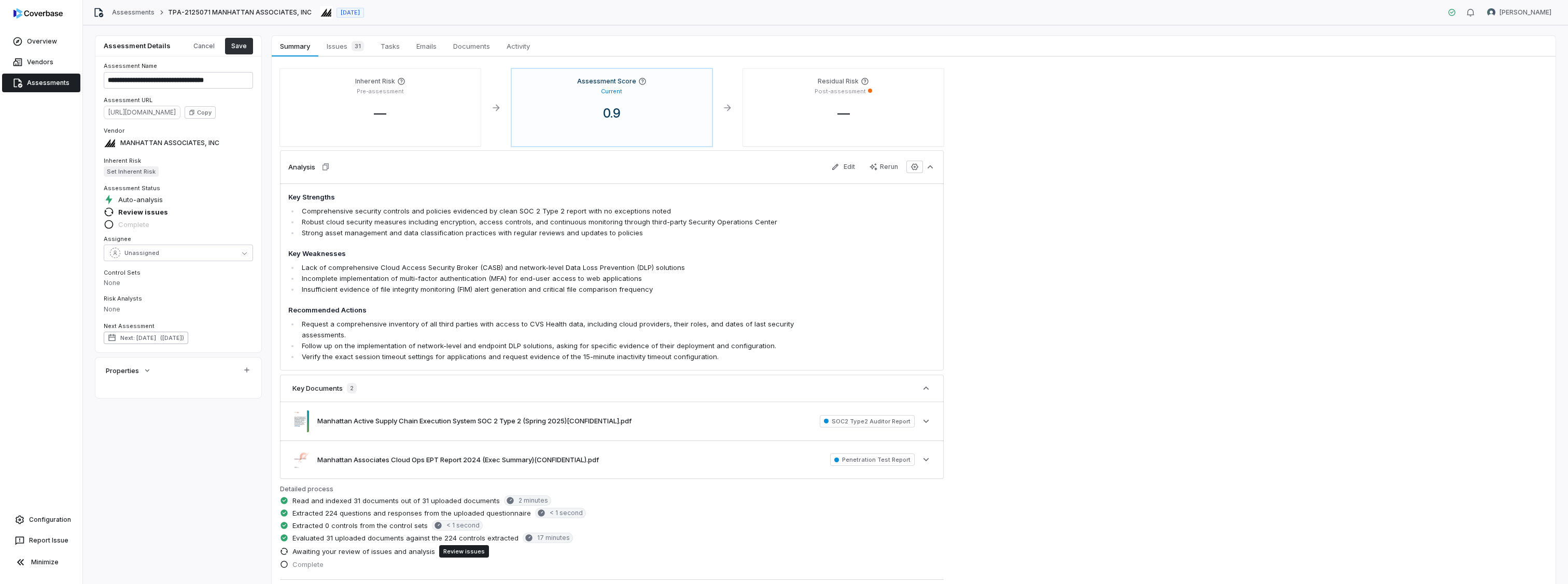 click on "Save" at bounding box center [239, 46] 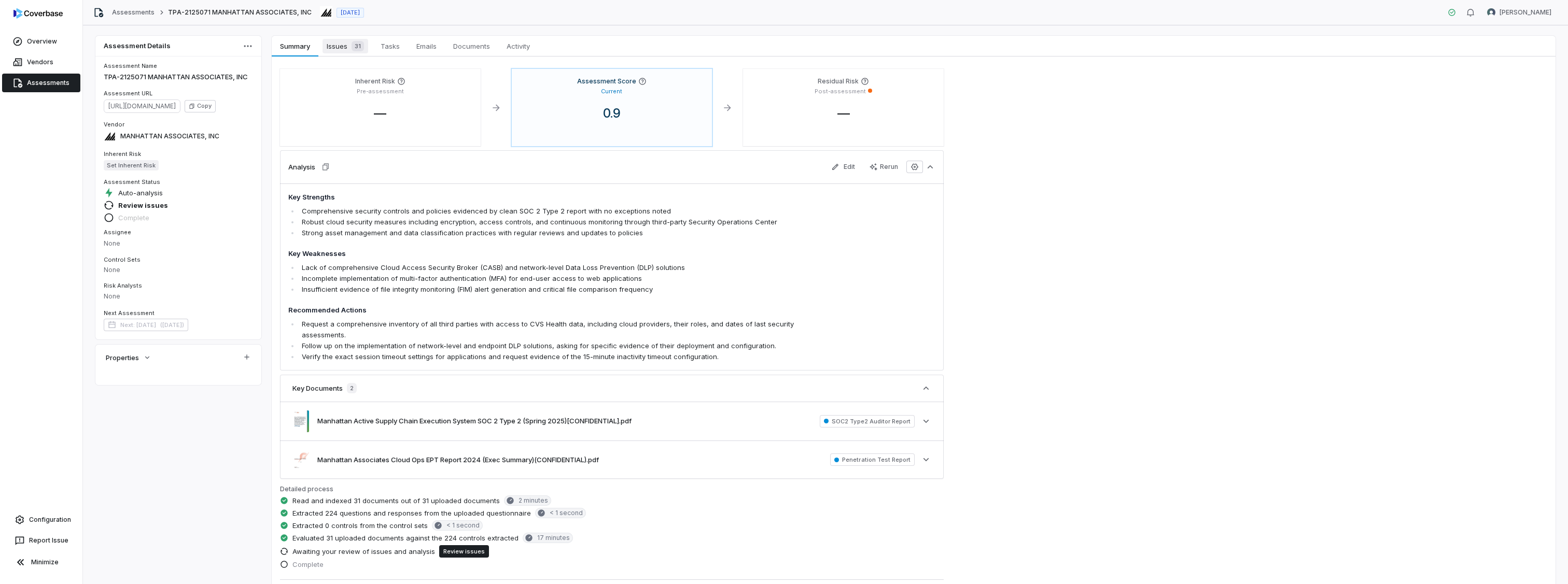 click on "31" at bounding box center [358, 46] 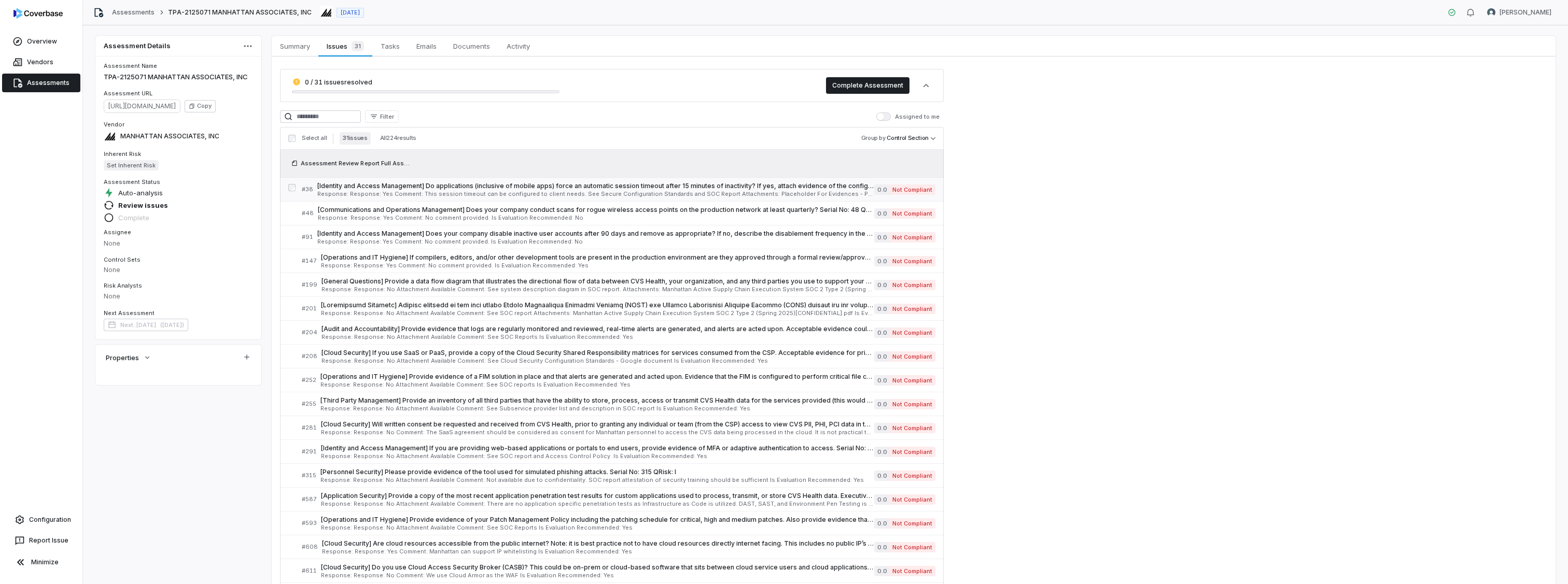 click on "[Identity and Access Management] Do applications (inclusive of mobile apps) force an automatic session timeout after 15 minutes of inactivity? If yes, attach evidence of the configuration (acceptable evidence can include configuration screen print or policy that outlines session timeout requirements).
If no, explain why this isn't in place in the comments section.
Serial No: 38
QRisk: C" at bounding box center [596, 186] 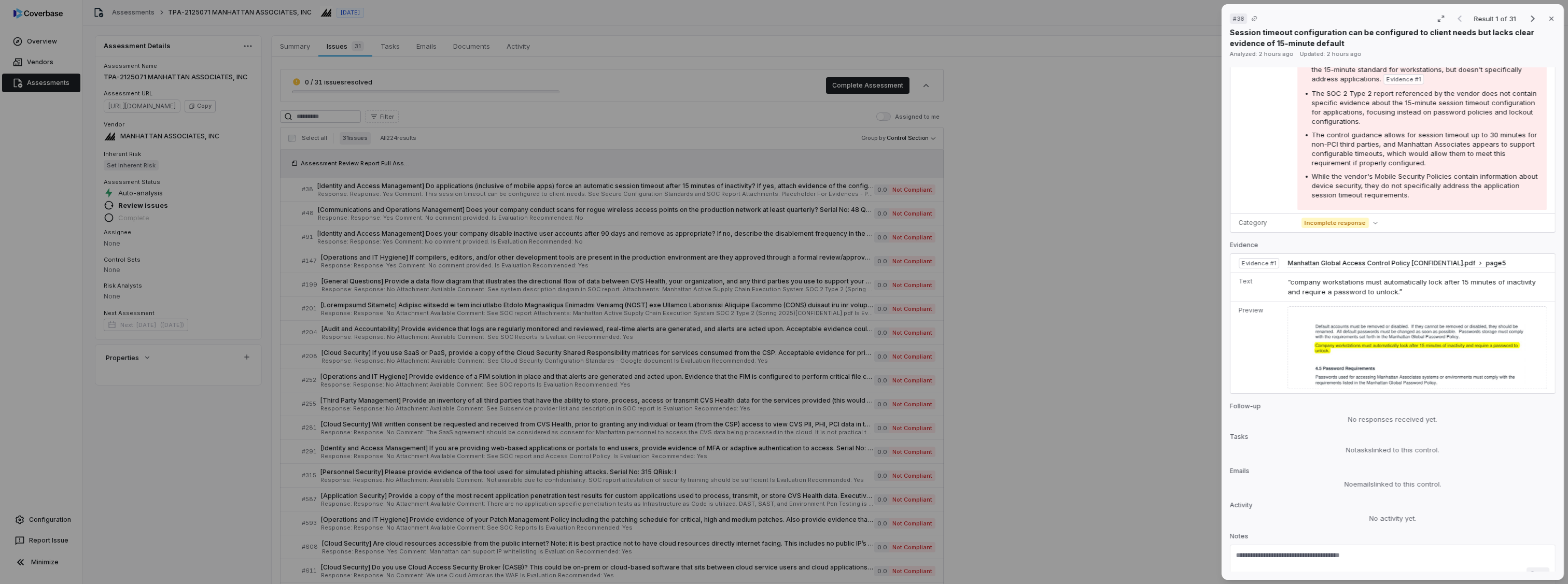 scroll, scrollTop: 384, scrollLeft: 0, axis: vertical 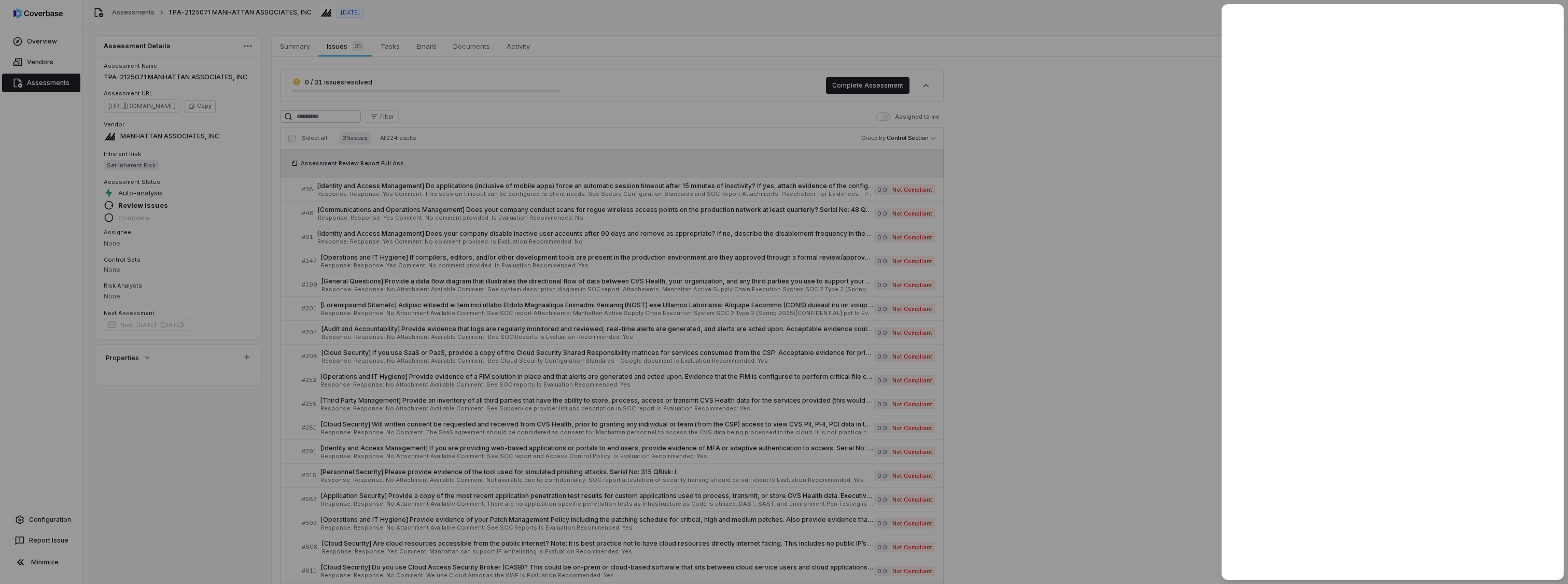 click at bounding box center (784, 292) 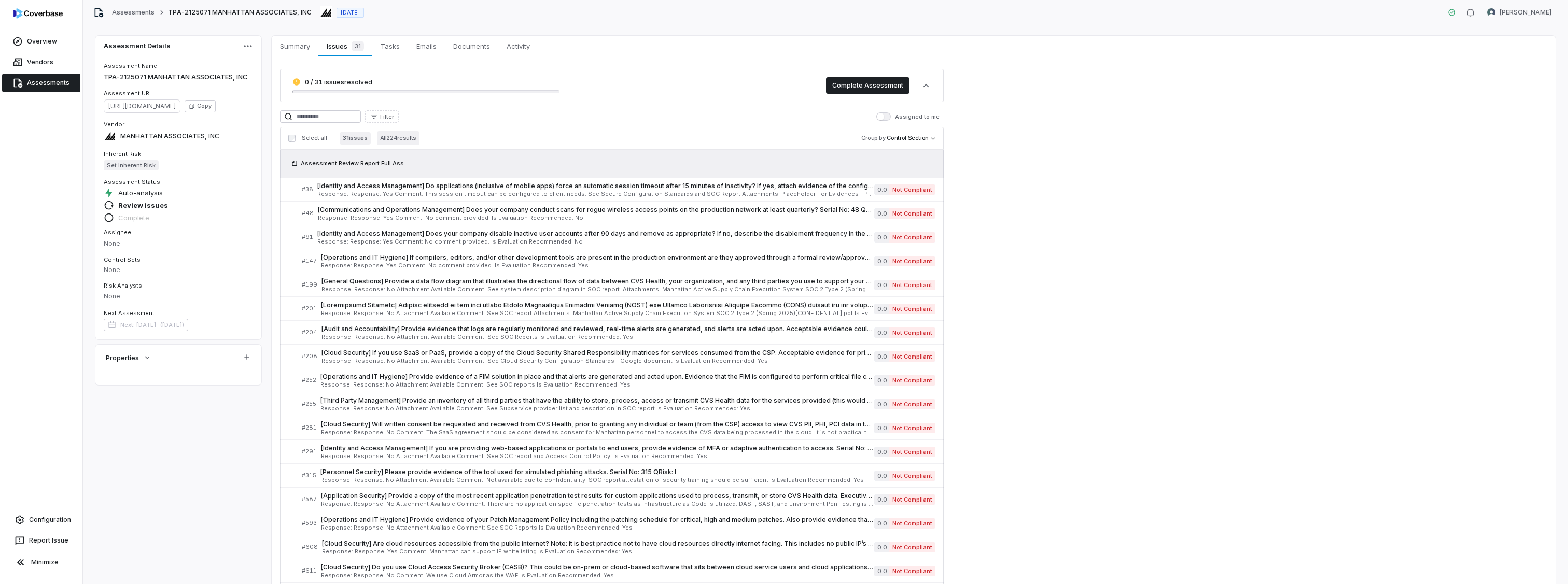 click on "All  224  results" at bounding box center (398, 138) 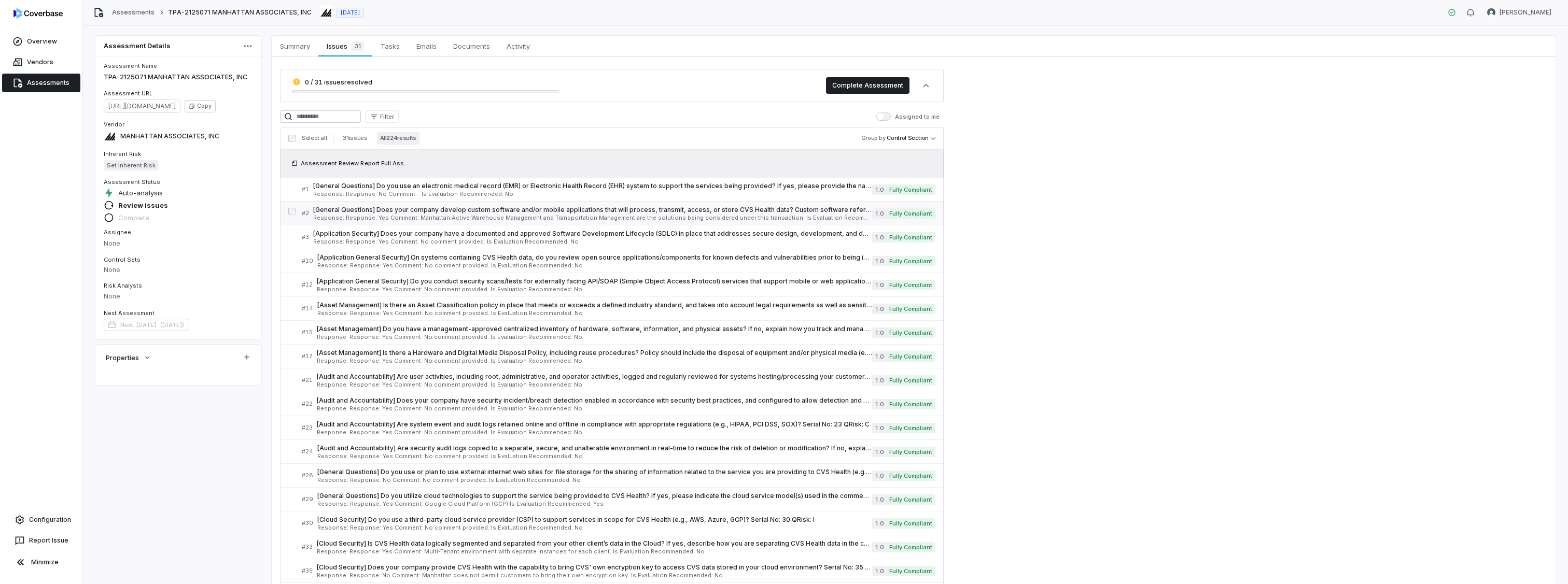 click on "[General Questions] Does your company develop custom software and/or mobile applications that will process, transmit, access, or store CVS Health data?
Custom software refers to anything that is not out of the box and is maintained or developed by your organization.
If yes, please provide the names of the applications/software developed in the comments section.
Serial No: 2
QRisk: I" at bounding box center [593, 210] 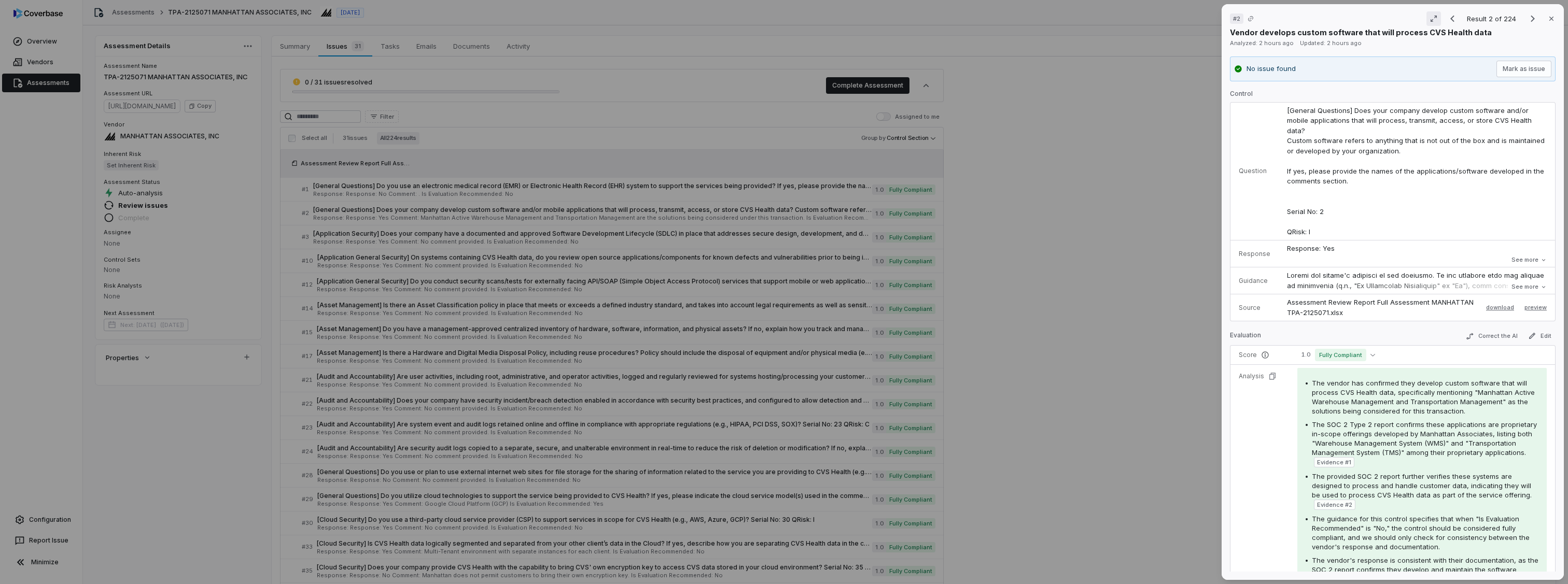 click 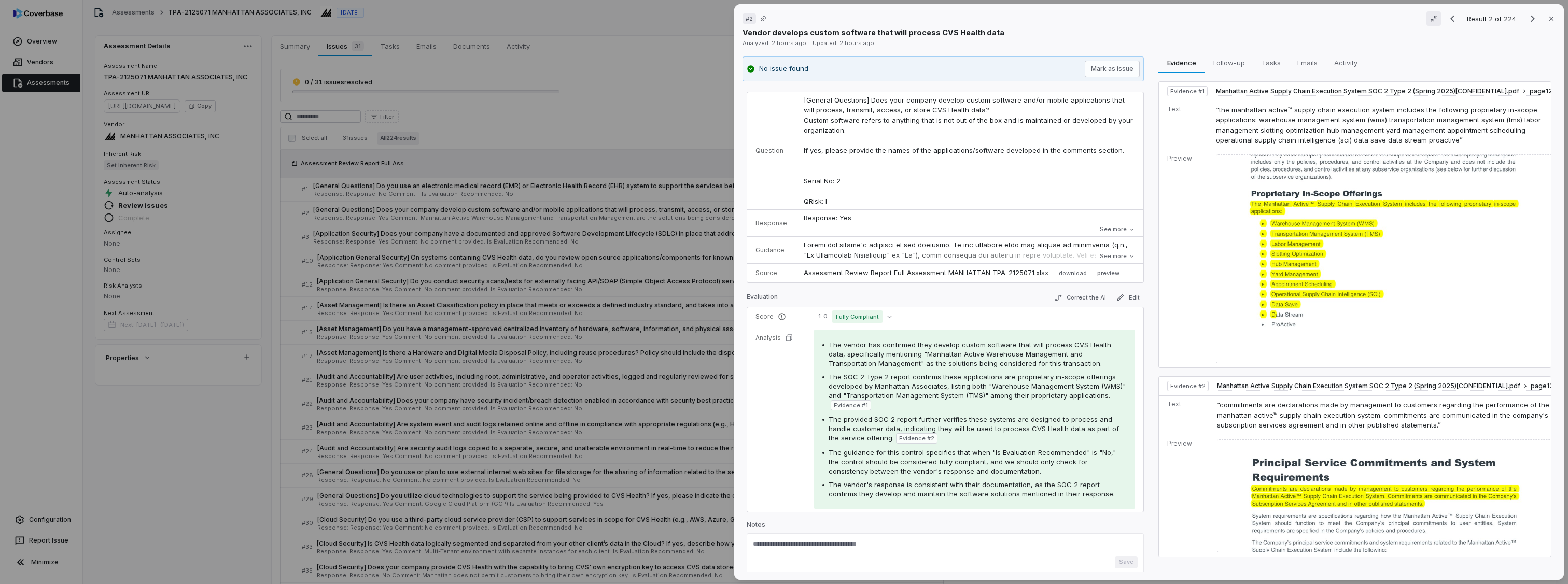 scroll, scrollTop: 17, scrollLeft: 0, axis: vertical 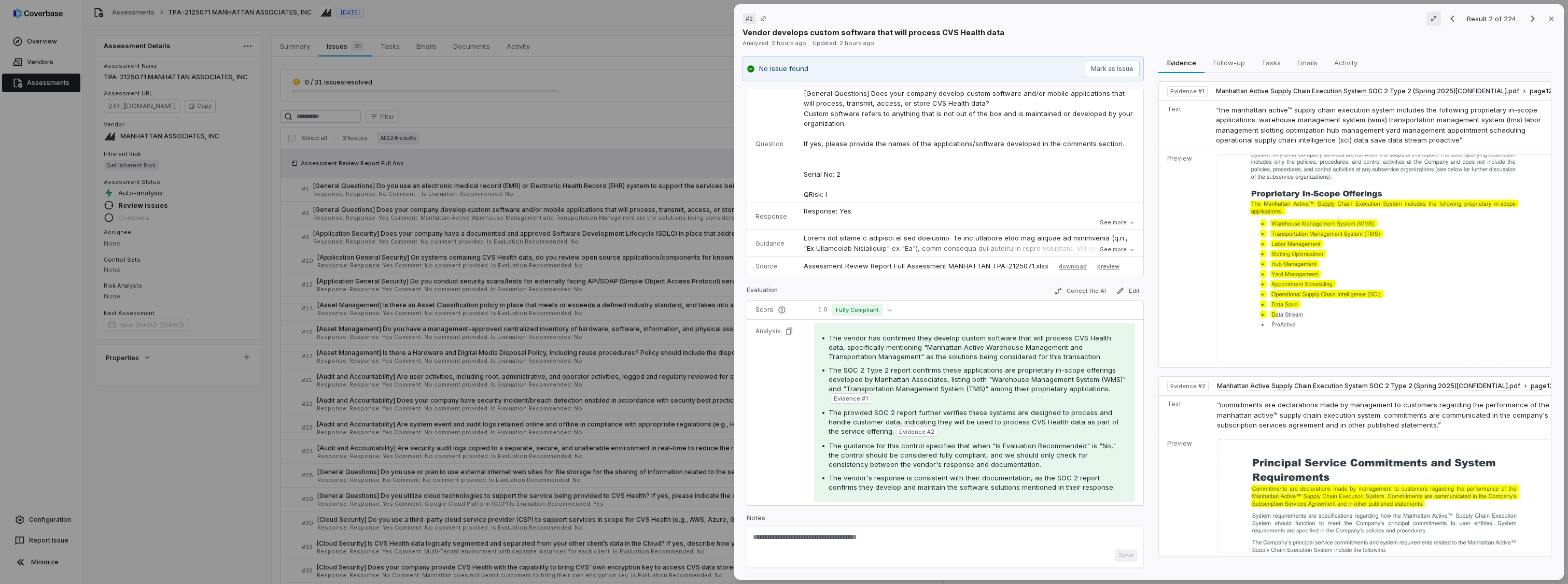 click on "The SOC 2 Type 2 report confirms these applications are proprietary in-scope offerings developed by Manhattan Associates, listing both "Warehouse Management System (WMS)" and "Transportation Management System (TMS)" among their proprietary applications." at bounding box center [977, 379] 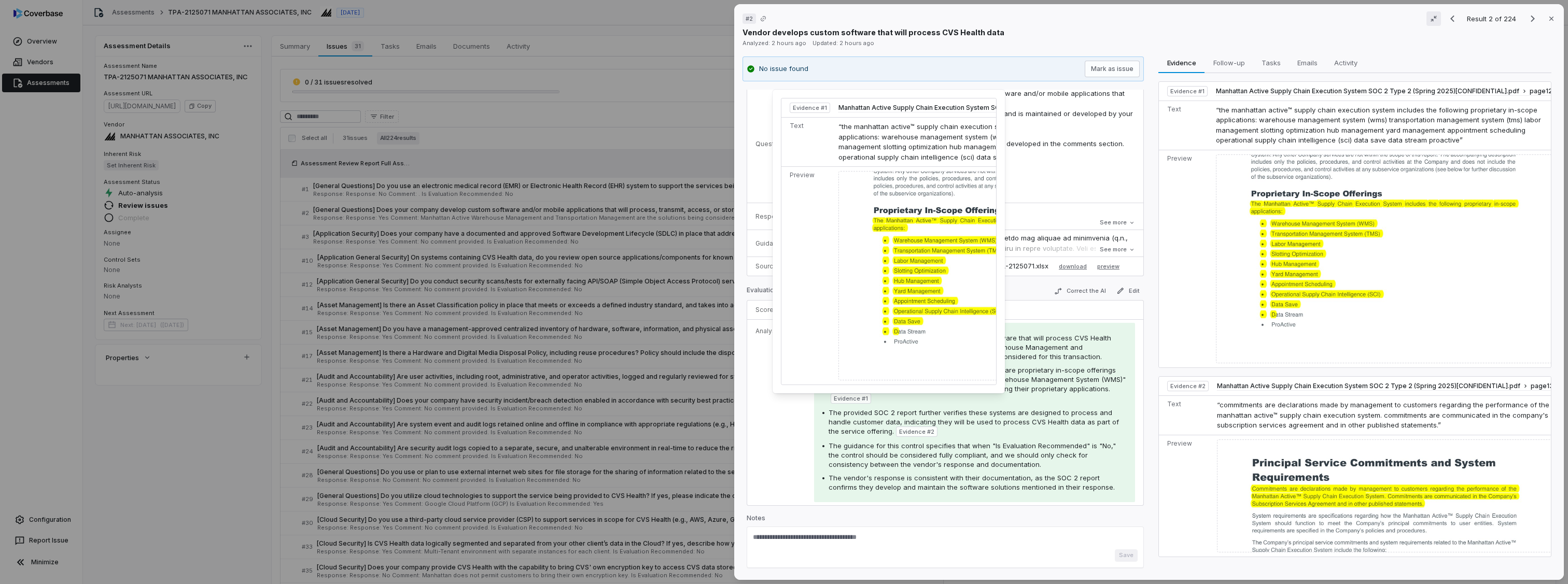 click on "Evidence # 1" at bounding box center [851, 398] 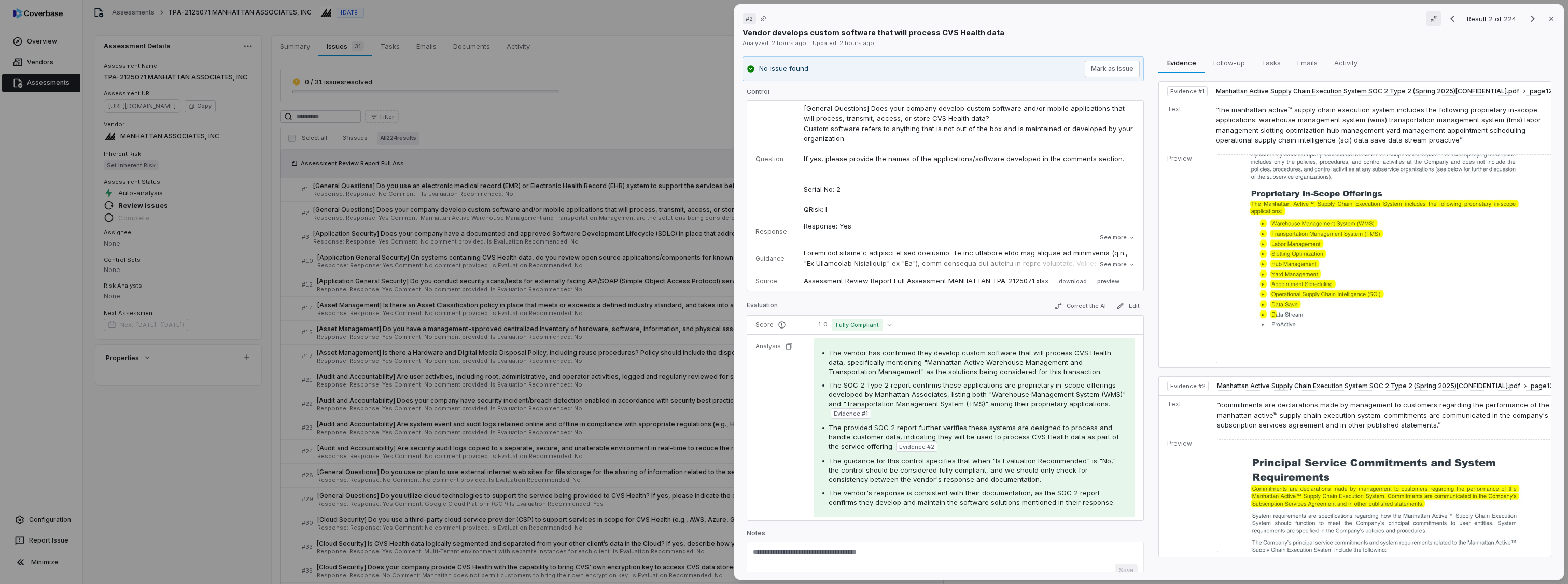 scroll, scrollTop: 0, scrollLeft: 0, axis: both 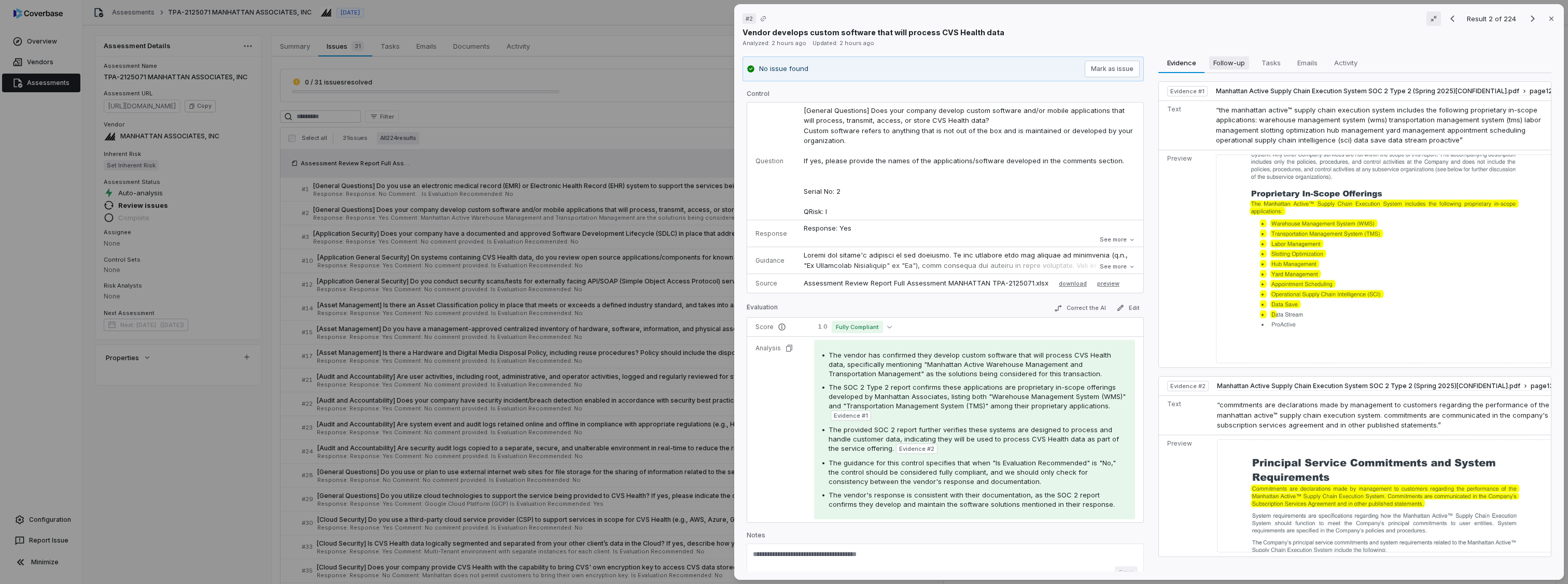 click on "Follow-up" at bounding box center (1229, 63) 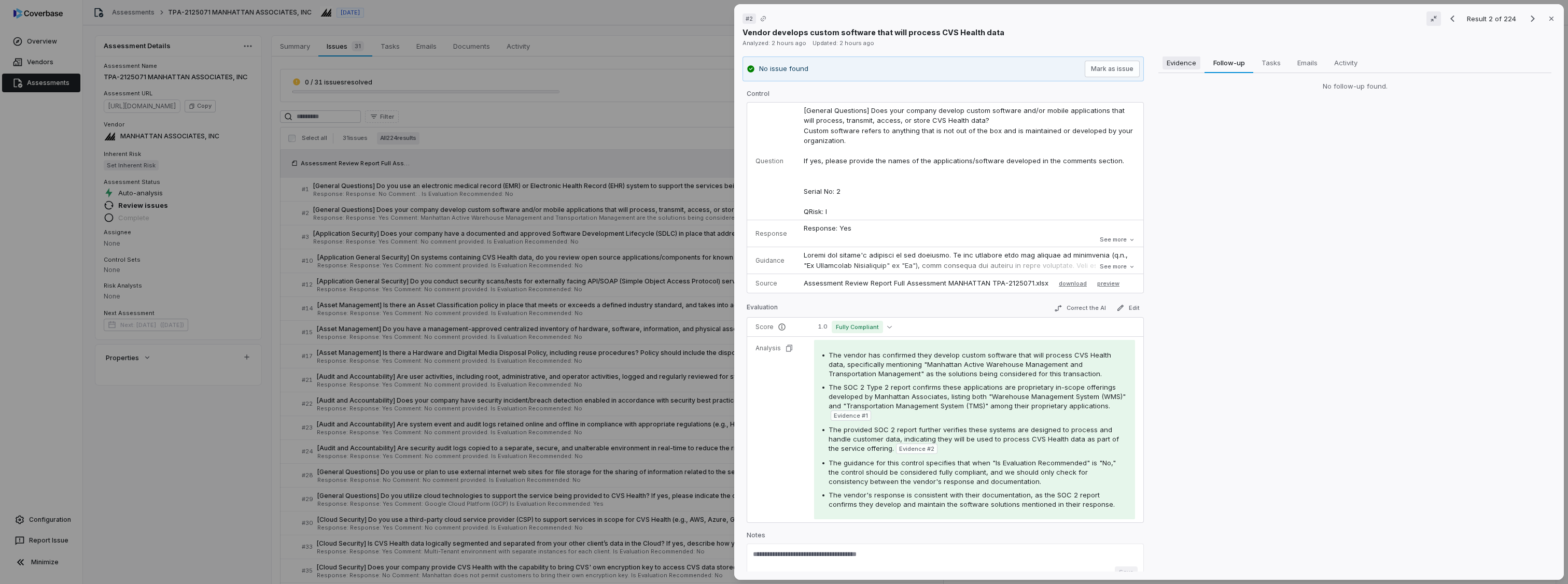 click on "Evidence" at bounding box center [1181, 63] 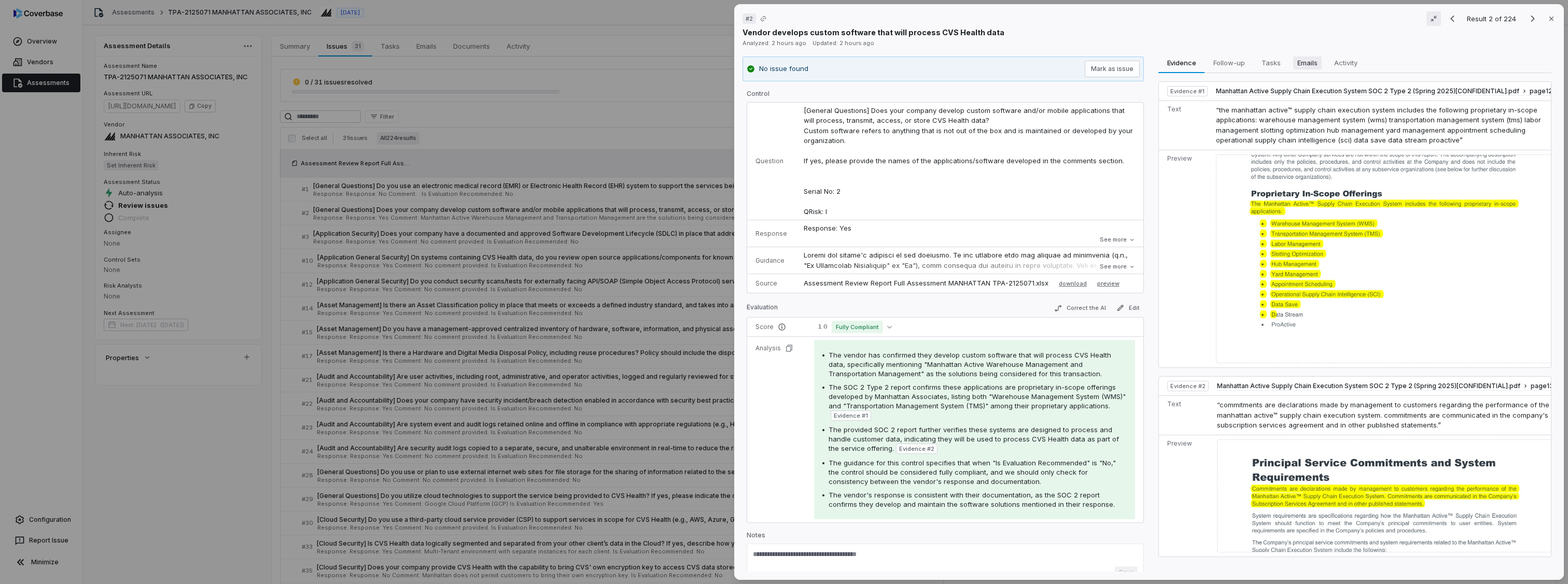 click on "Emails" at bounding box center [1307, 63] 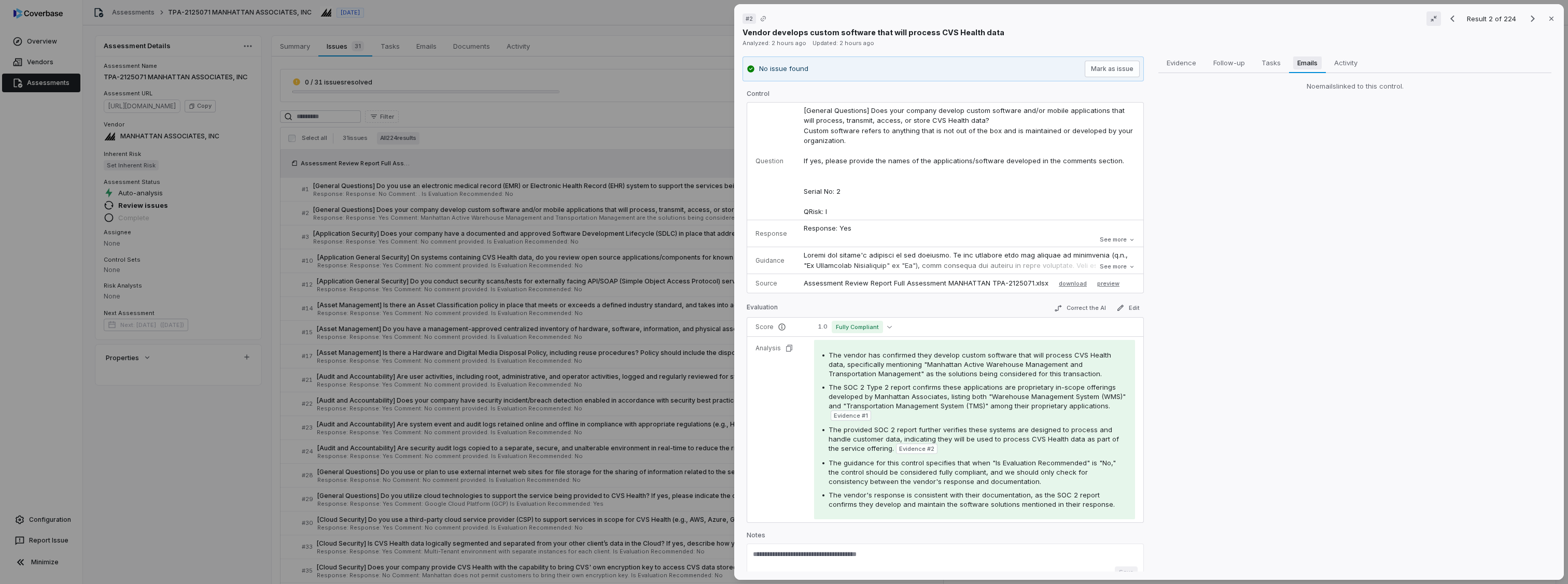 drag, startPoint x: 1268, startPoint y: 64, endPoint x: 1295, endPoint y: 64, distance: 27 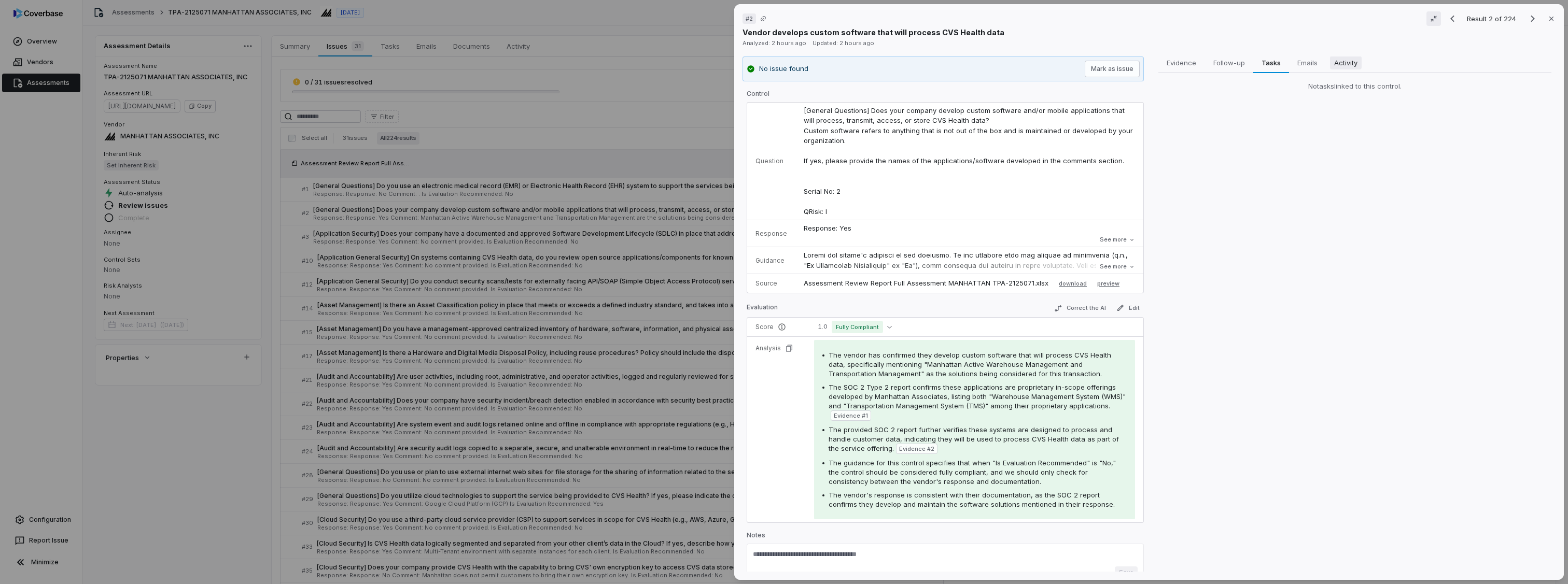 click on "Activity" at bounding box center [1346, 63] 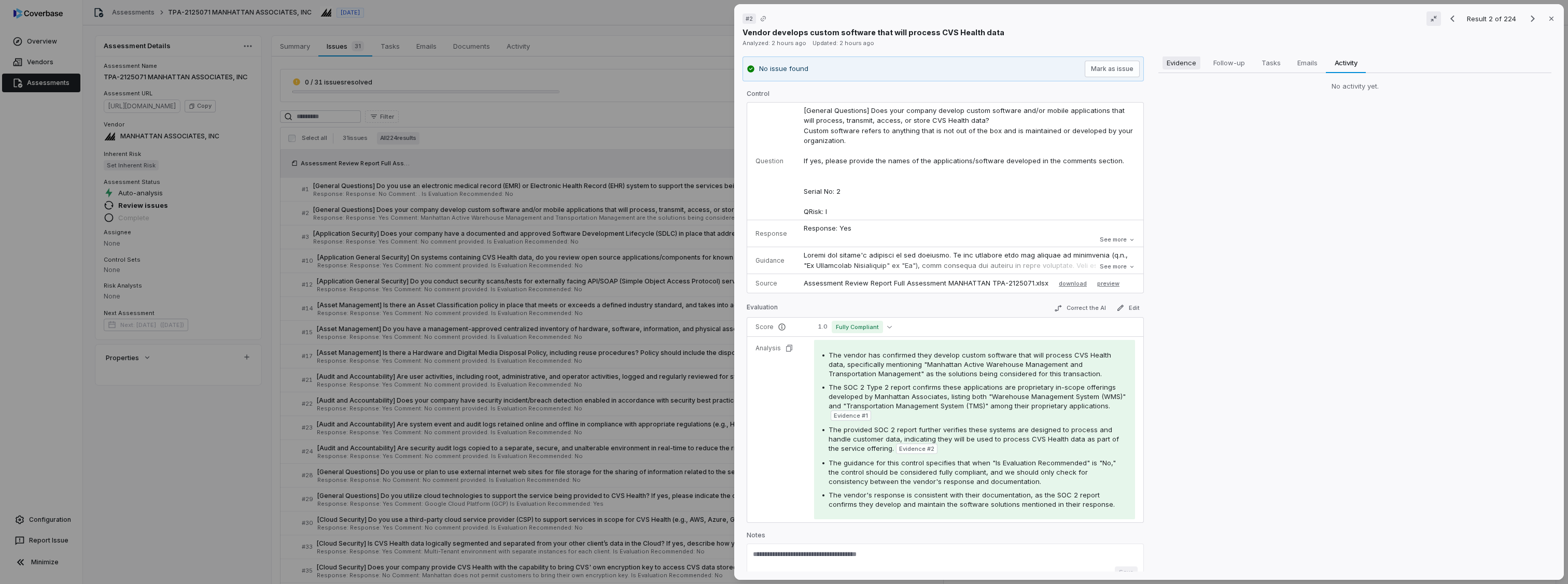 click on "Evidence" at bounding box center (1181, 63) 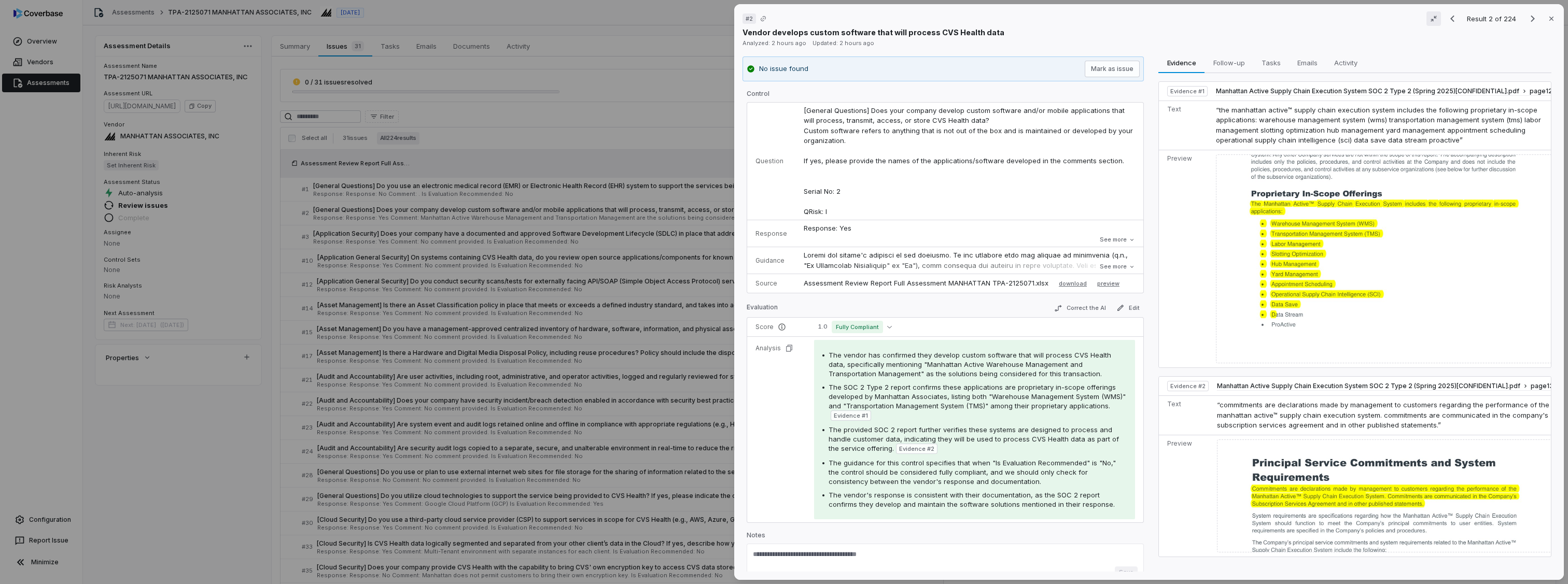 click on "# 2 Result 2 of 224 Close Vendor develops custom software that will process CVS Health data Analyzed: 2 hours ago Updated: 2 hours ago No issue found [PERSON_NAME] as issue Control Question [General Questions] Does your company develop custom software and/or mobile applications that will process, transmit, access, or store CVS Health data?
Custom software refers to anything that is not out of the box and is maintained or developed by your organization.
If yes, please provide the names of the applications/software developed in the comments section.
Serial No: 2
QRisk: I Response Response: Yes
Comment: Manhattan Active Warehouse Management and Transportation Management are the solutions being considered under this transaction.
Is Evaluation Recommended: No Response: Yes
Comment: Manhattan Active Warehouse Management and Transportation Management are the solutions being considered under this transaction.
Is Evaluation Recommended: No See more Guidance See more Source download preview Evaluation Correct the AI   1" at bounding box center [784, 292] 